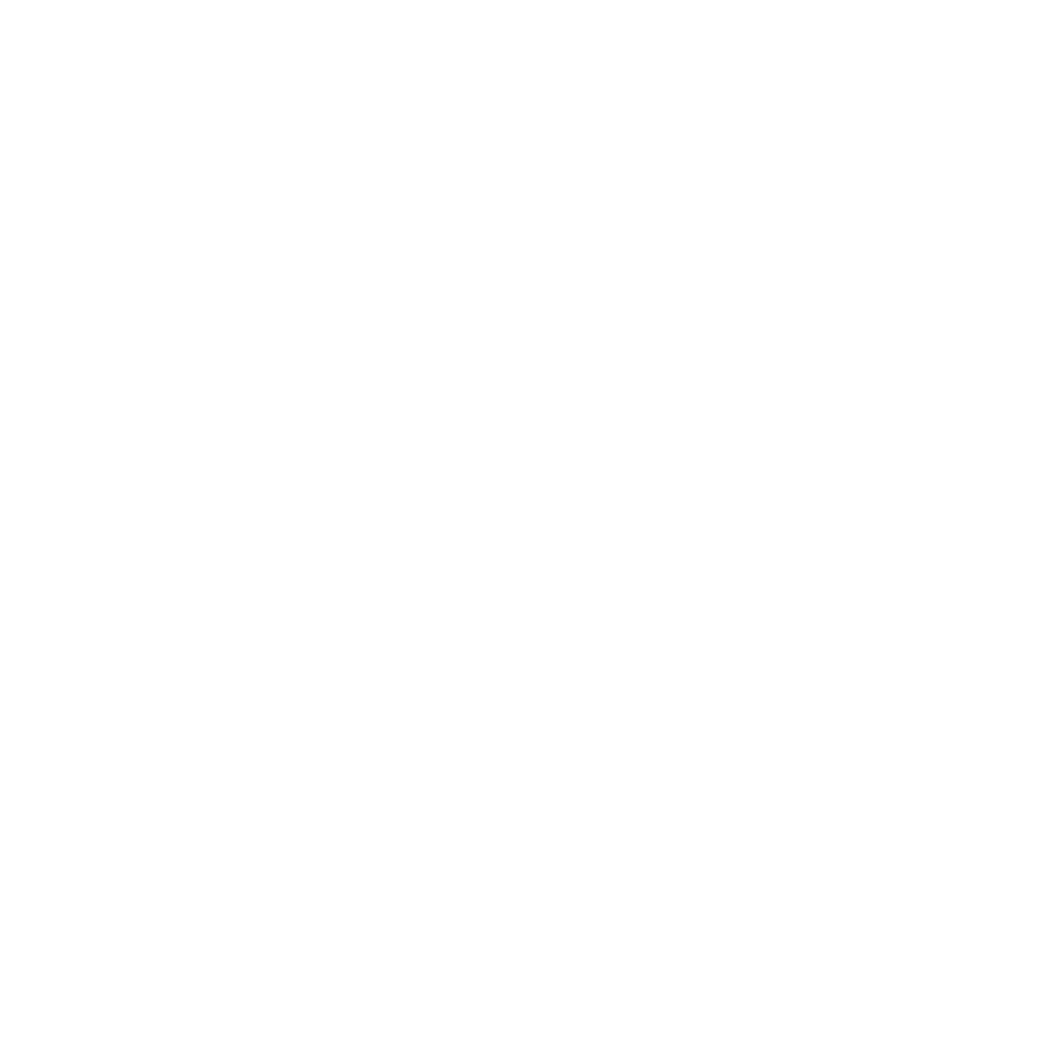 scroll, scrollTop: 0, scrollLeft: 0, axis: both 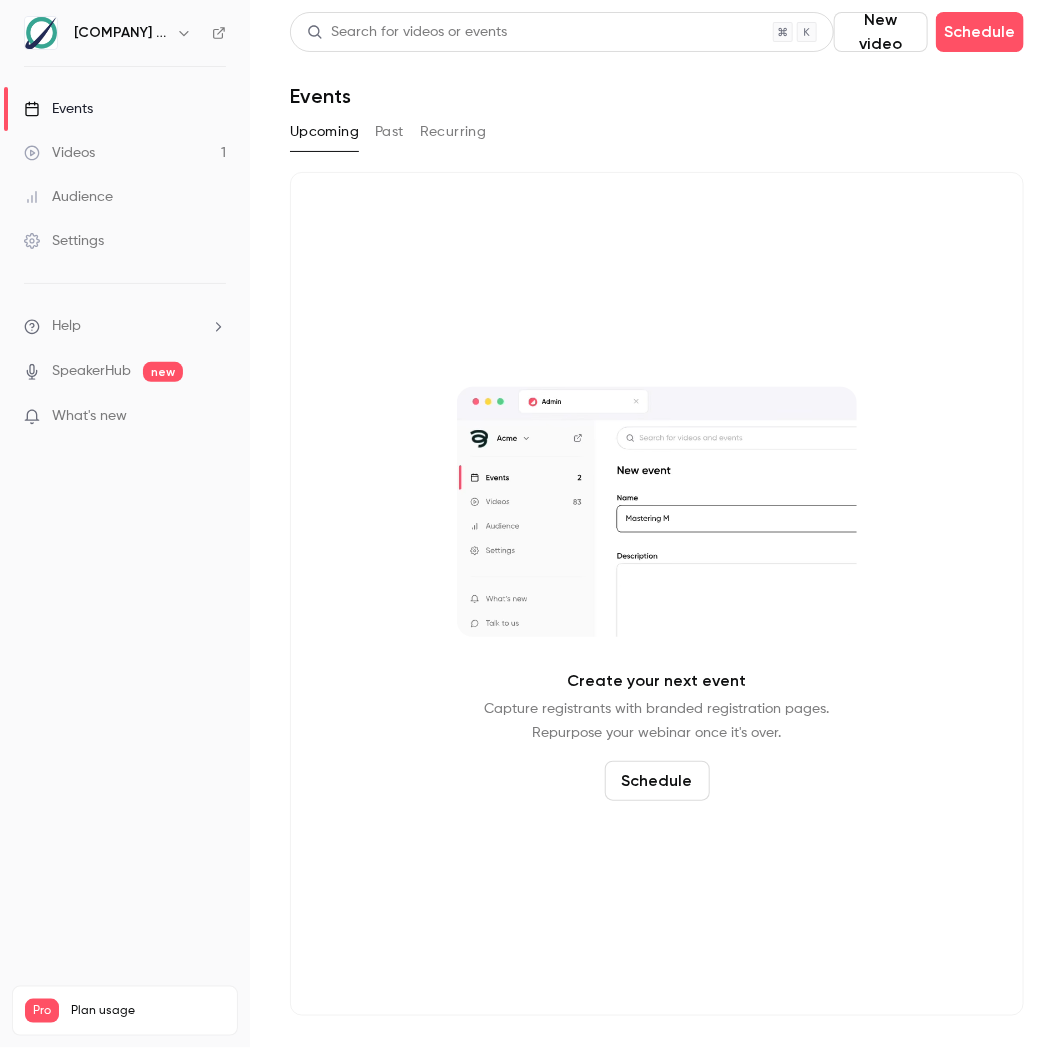 click on "Events" at bounding box center (58, 109) 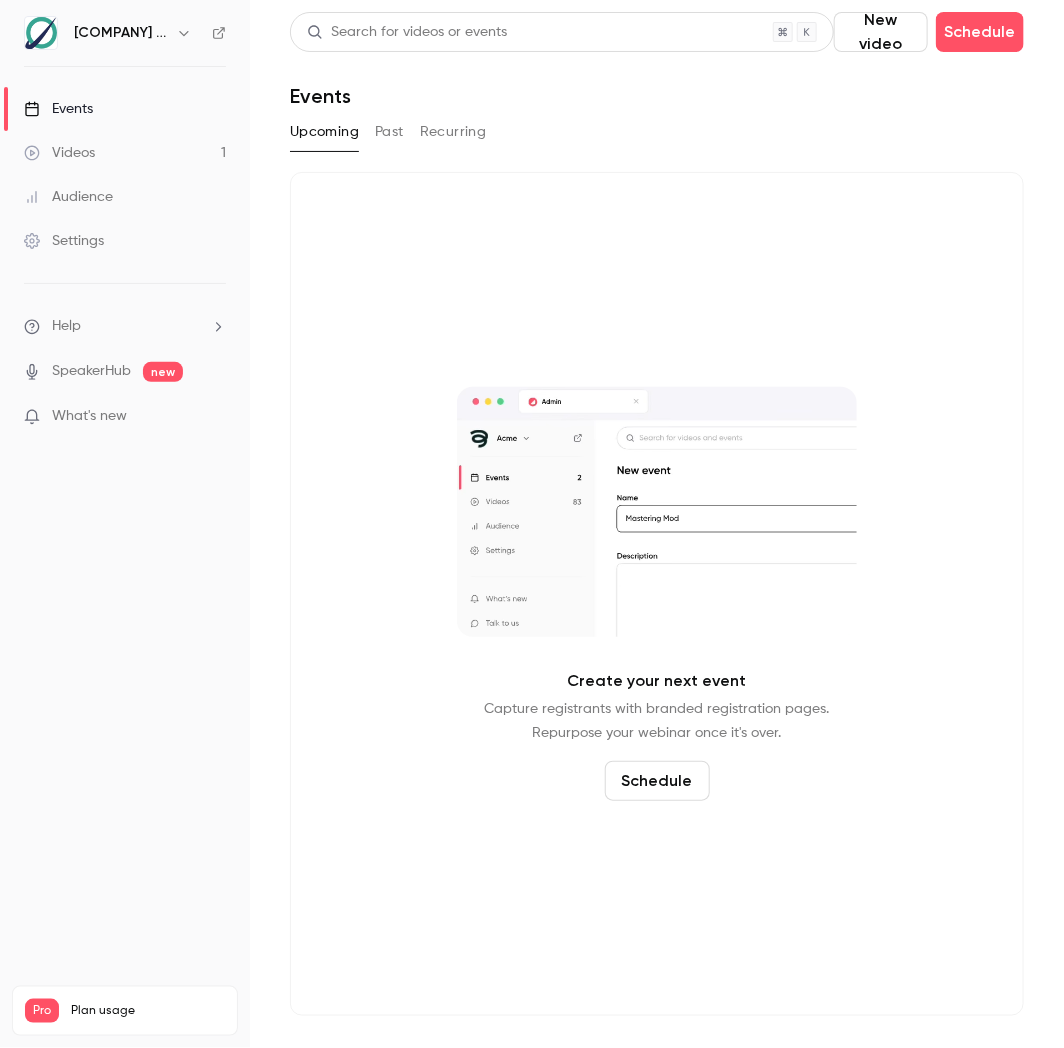 click on "Schedule" at bounding box center (657, 781) 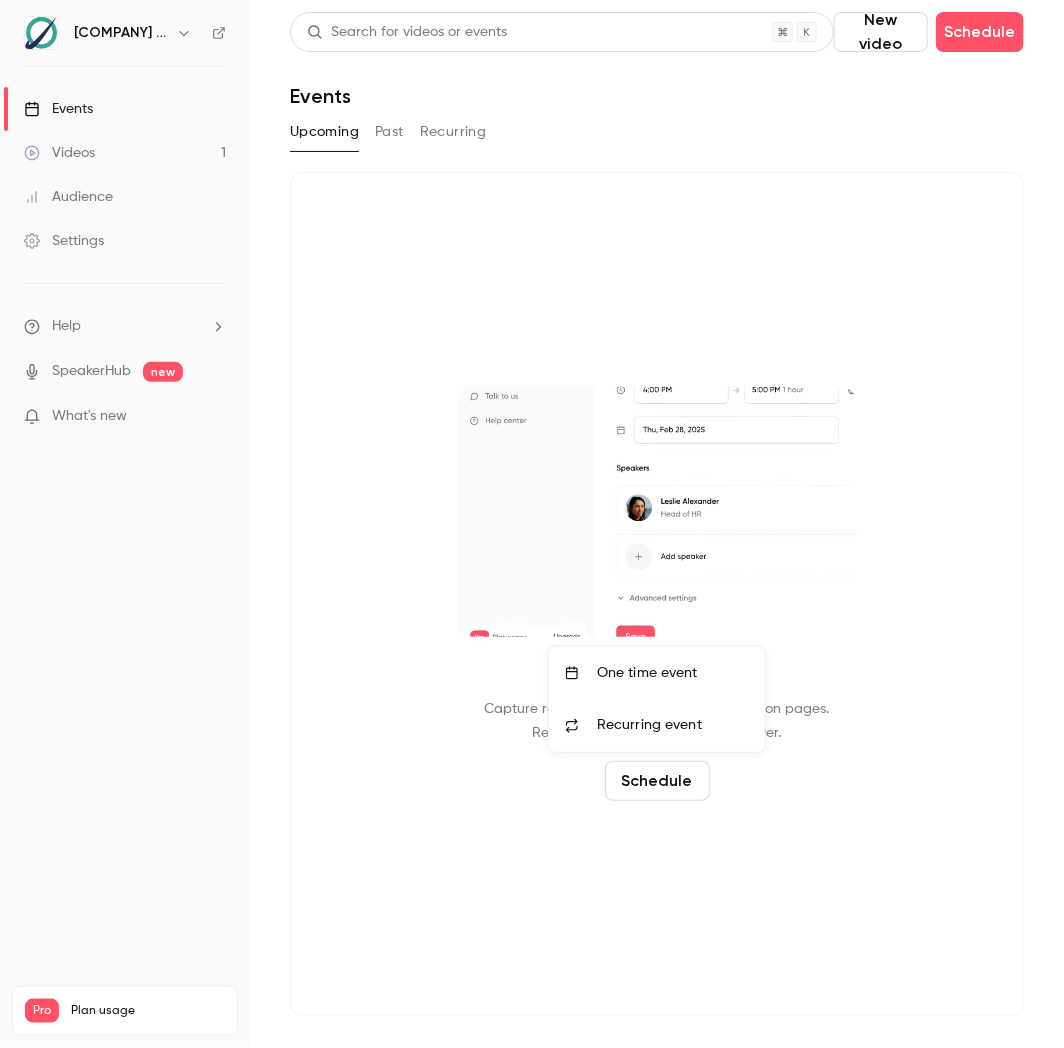 click on "One time event" at bounding box center (673, 673) 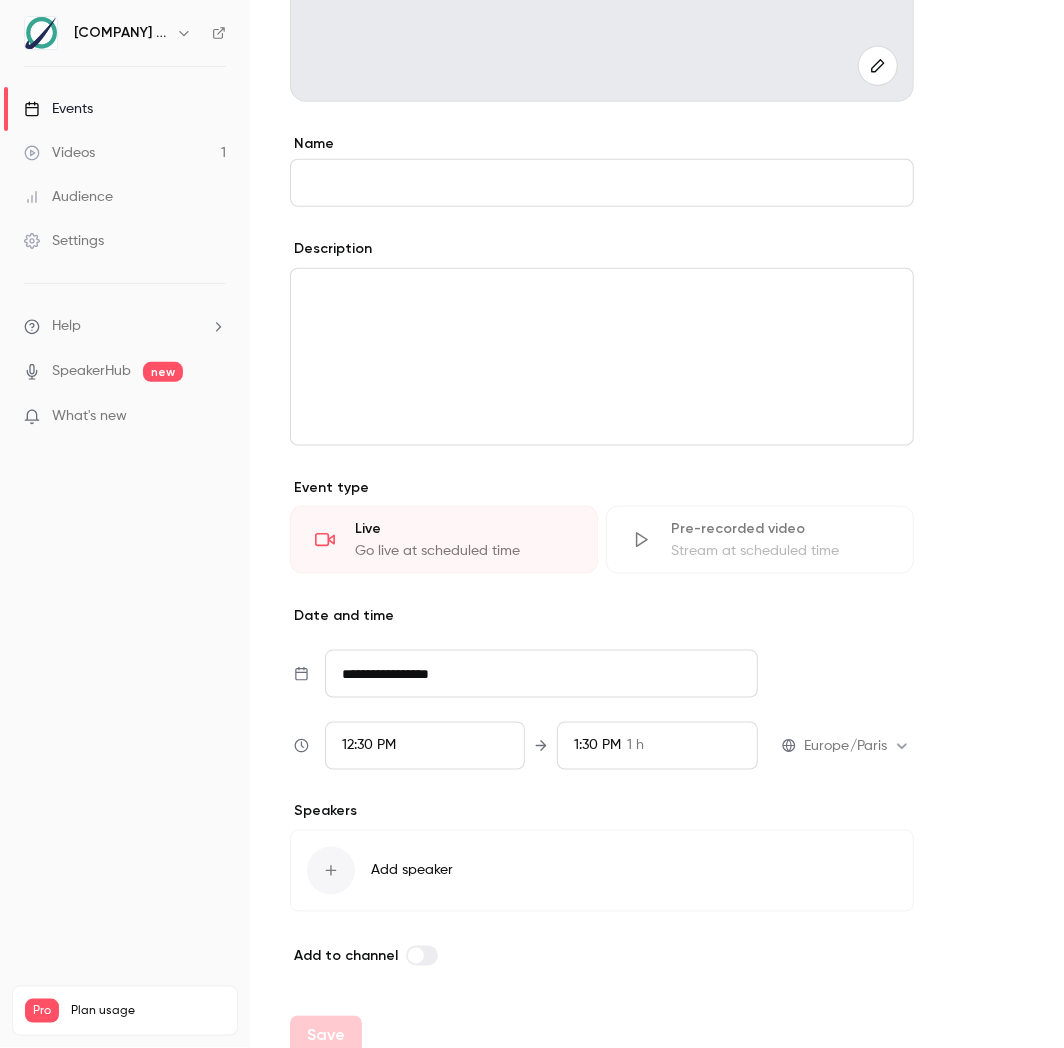 scroll, scrollTop: 477, scrollLeft: 0, axis: vertical 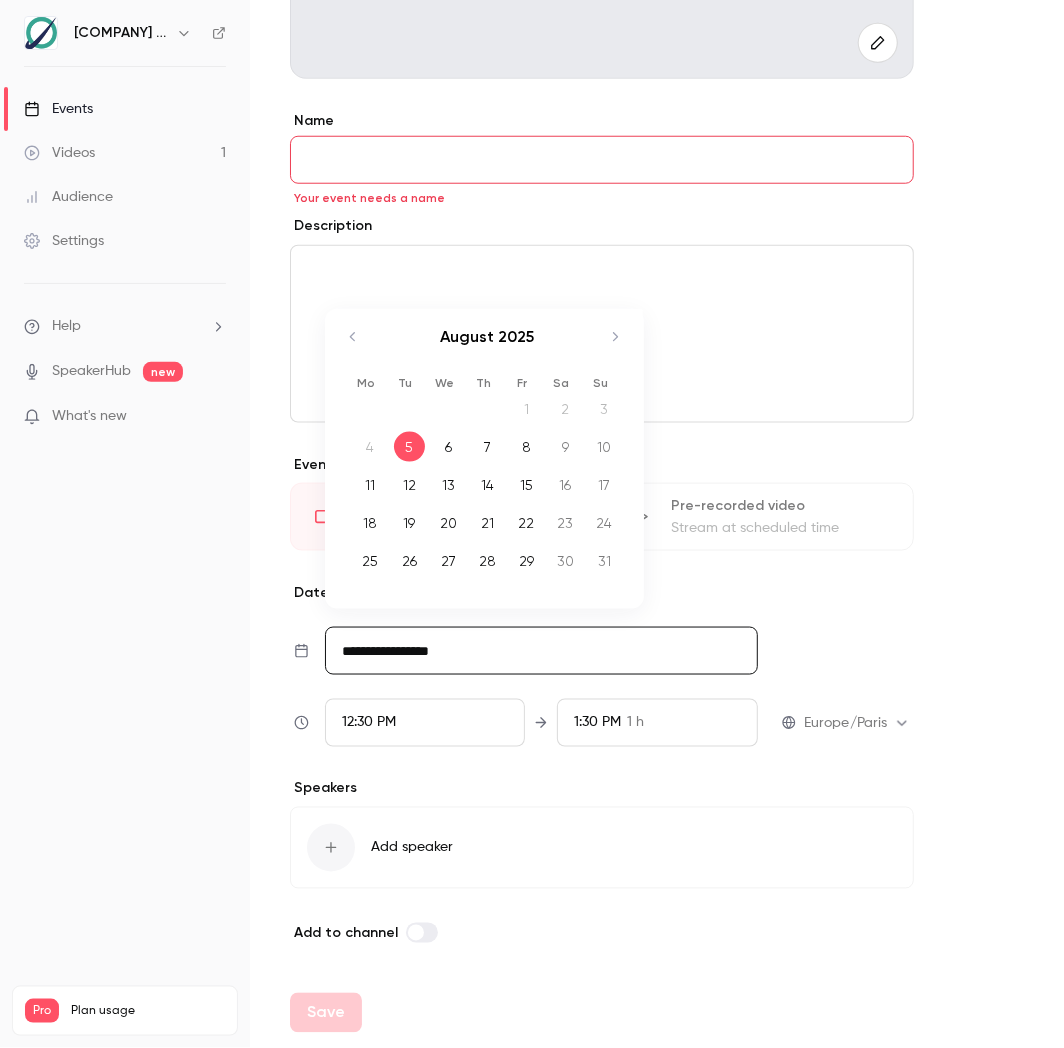 click on "**********" at bounding box center (541, 651) 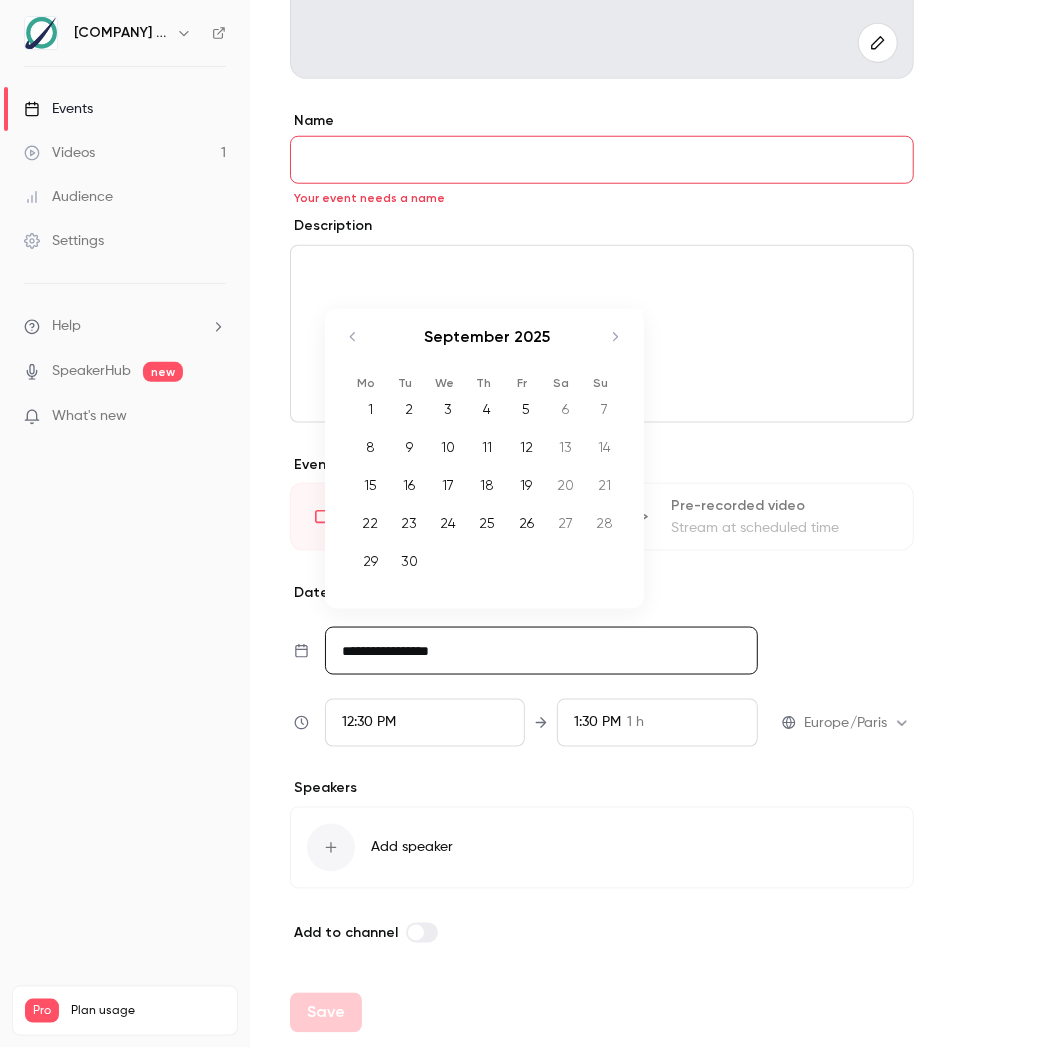 click on "10" at bounding box center [448, 447] 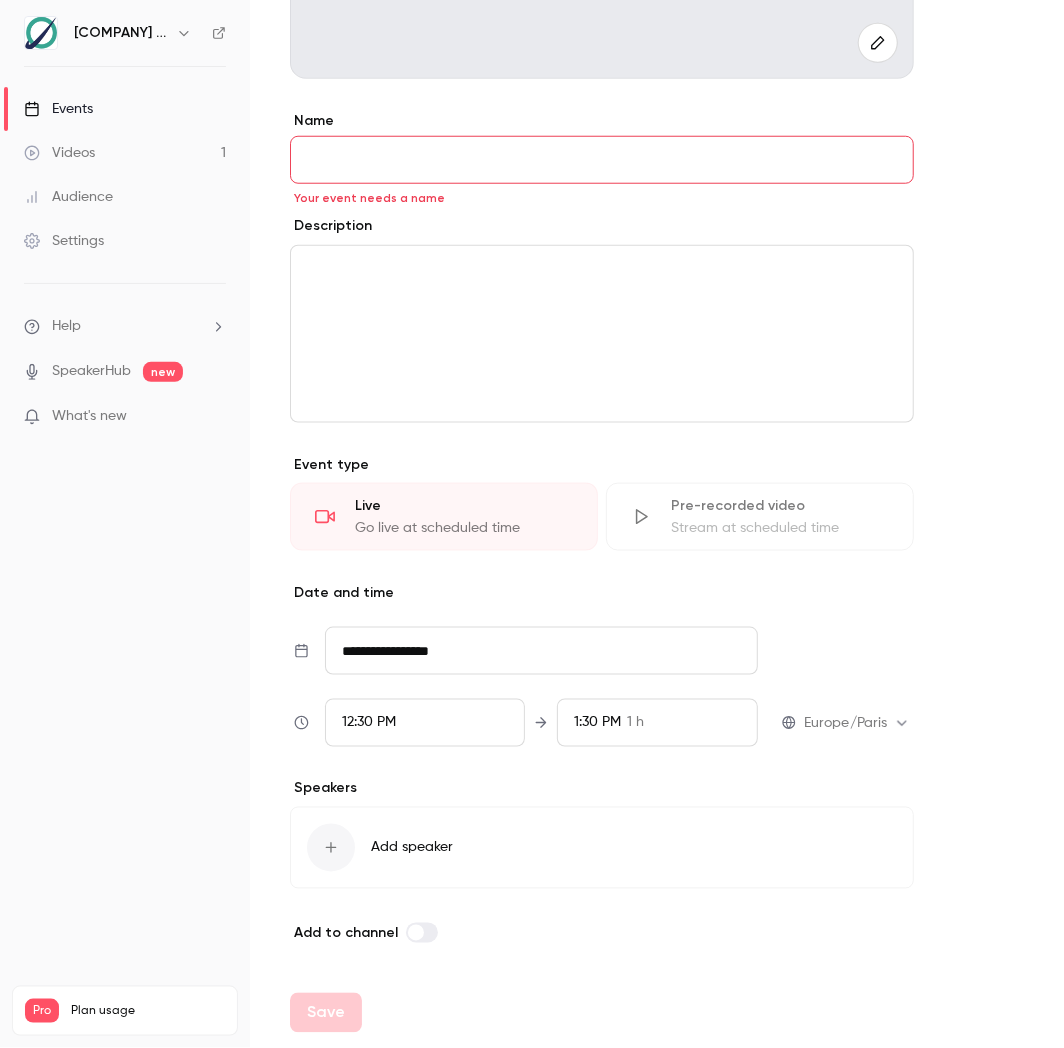click on "12:30 PM" at bounding box center (425, 723) 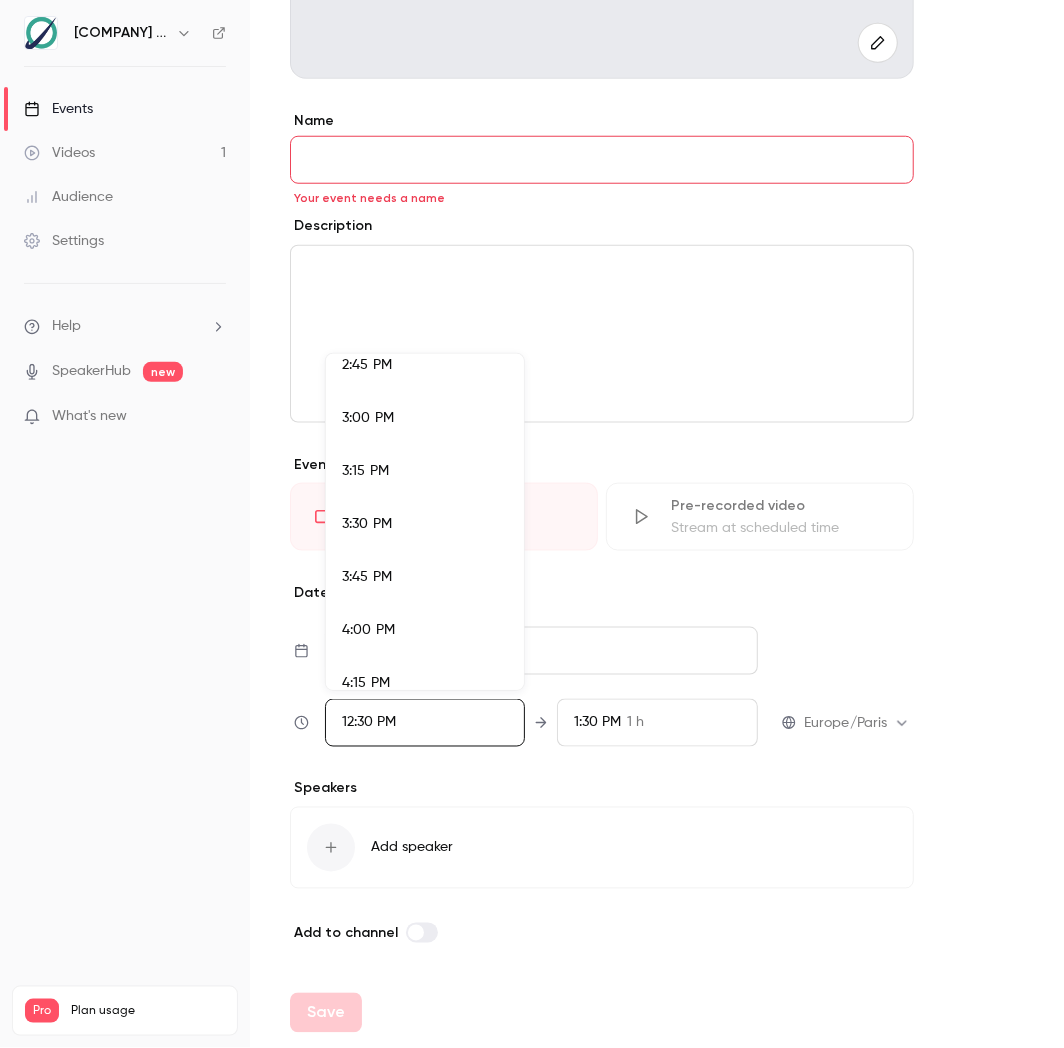 scroll, scrollTop: 3143, scrollLeft: 0, axis: vertical 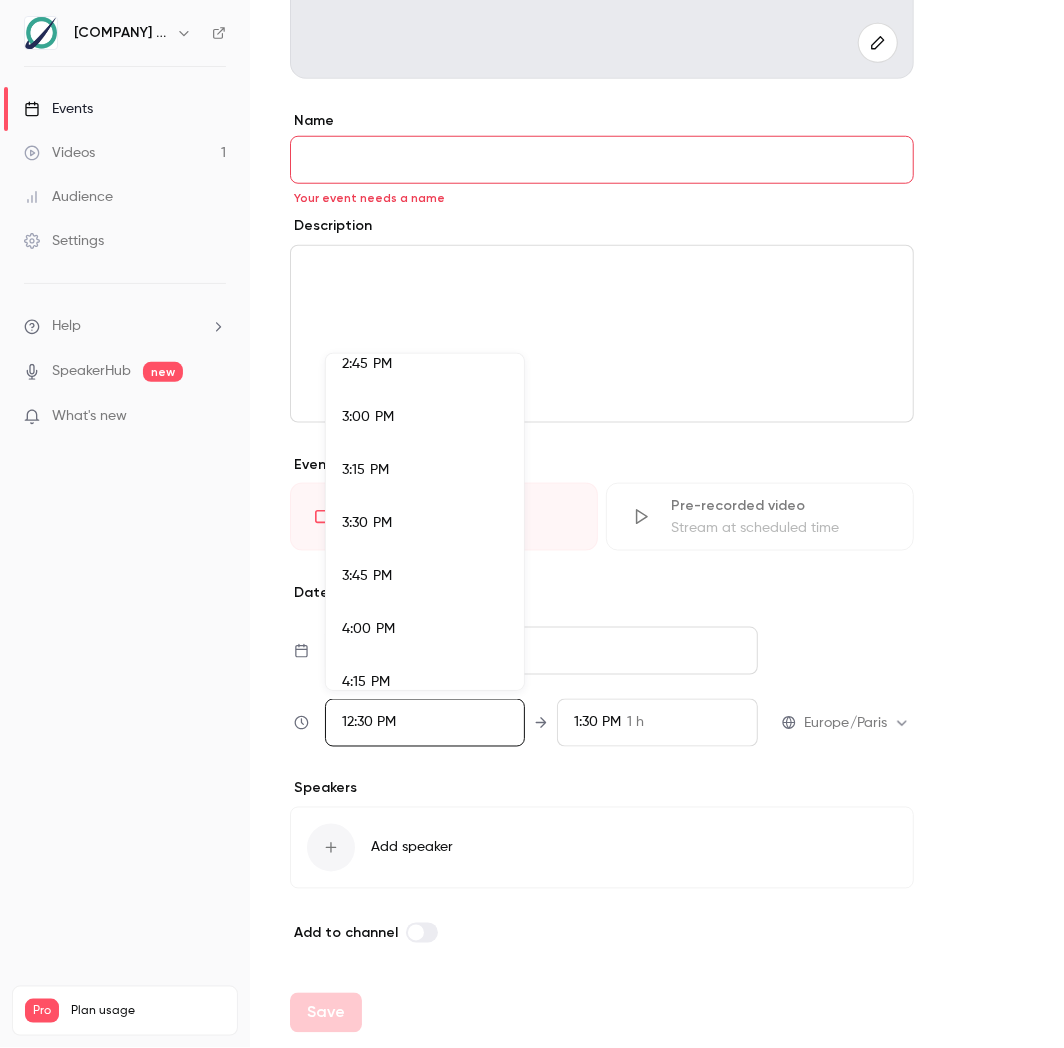 click on "4:00 PM" at bounding box center (425, 629) 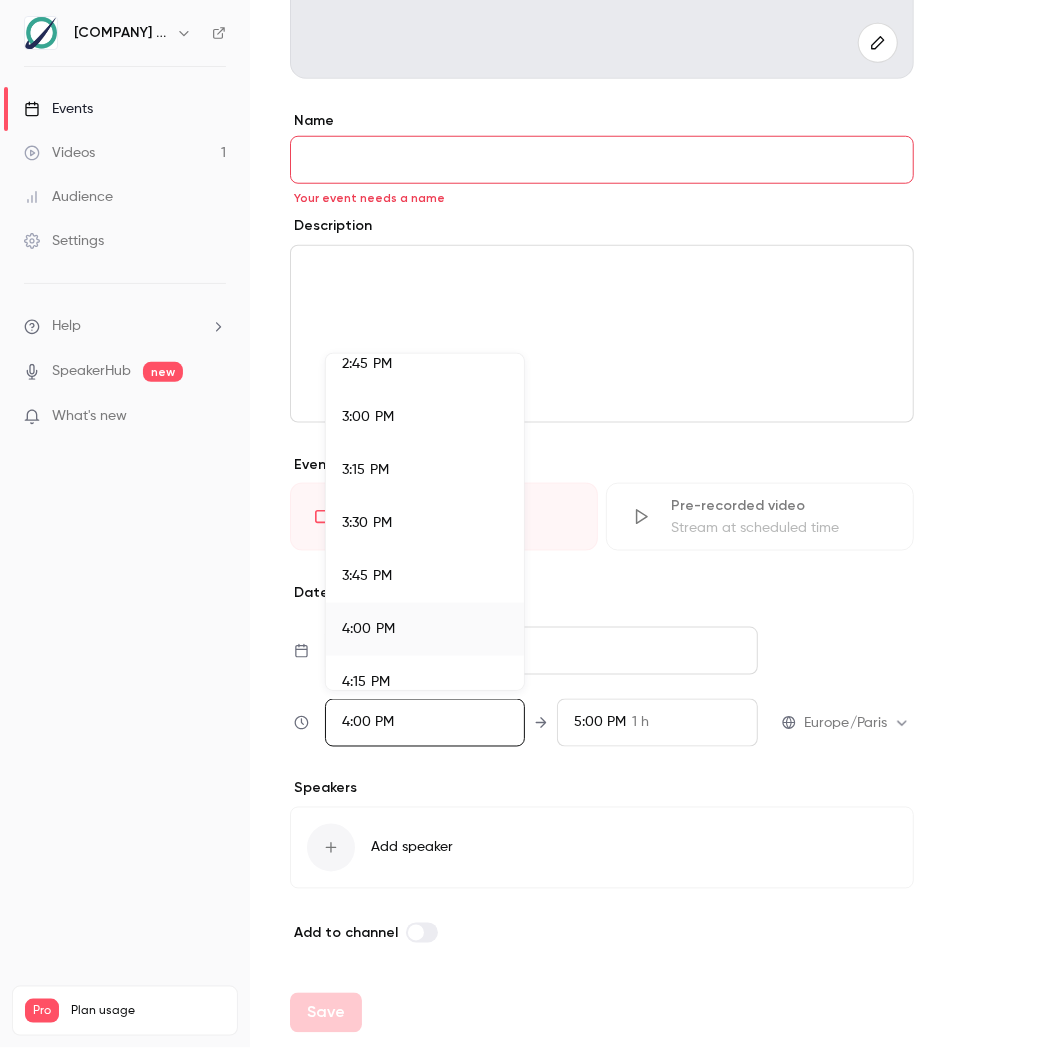 click at bounding box center [532, 524] 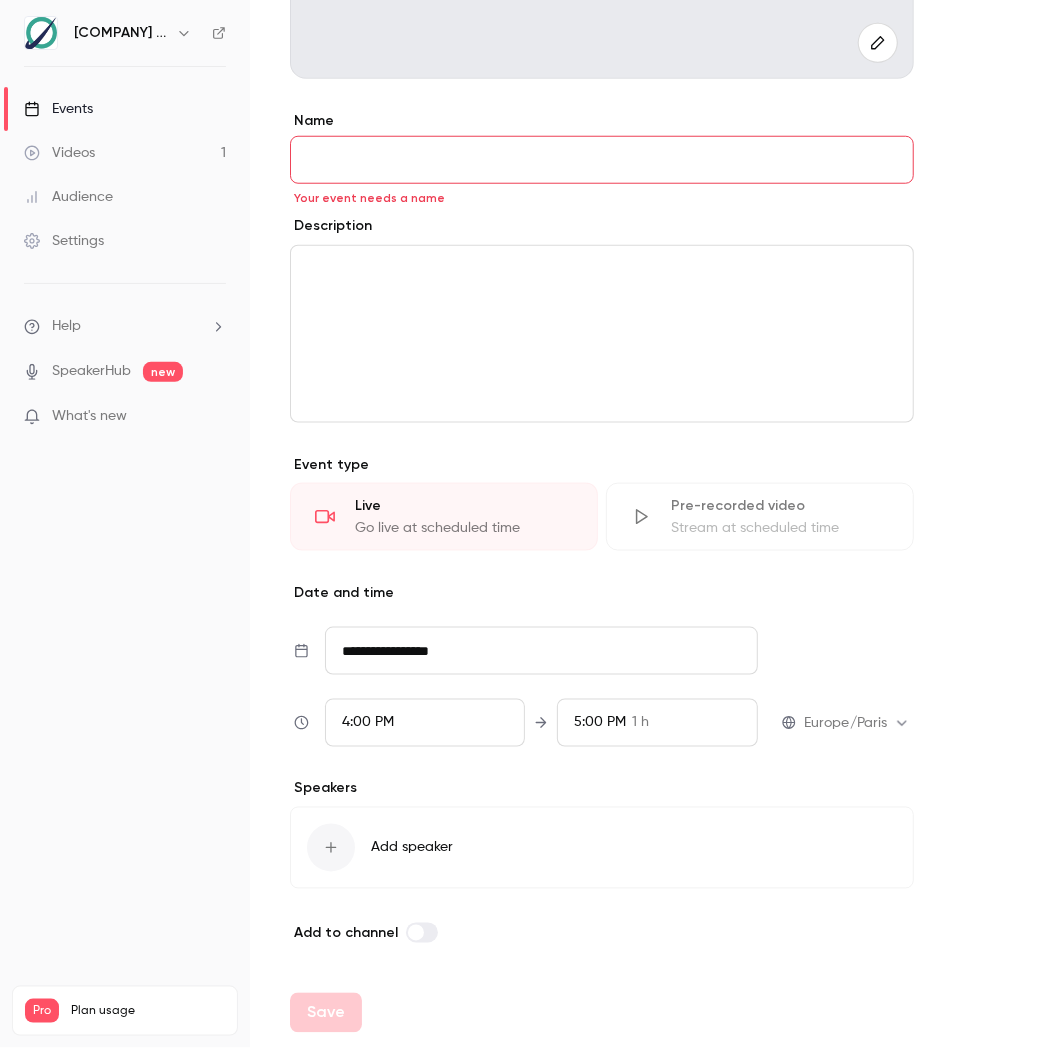 click on "5:00 PM" at bounding box center (600, 723) 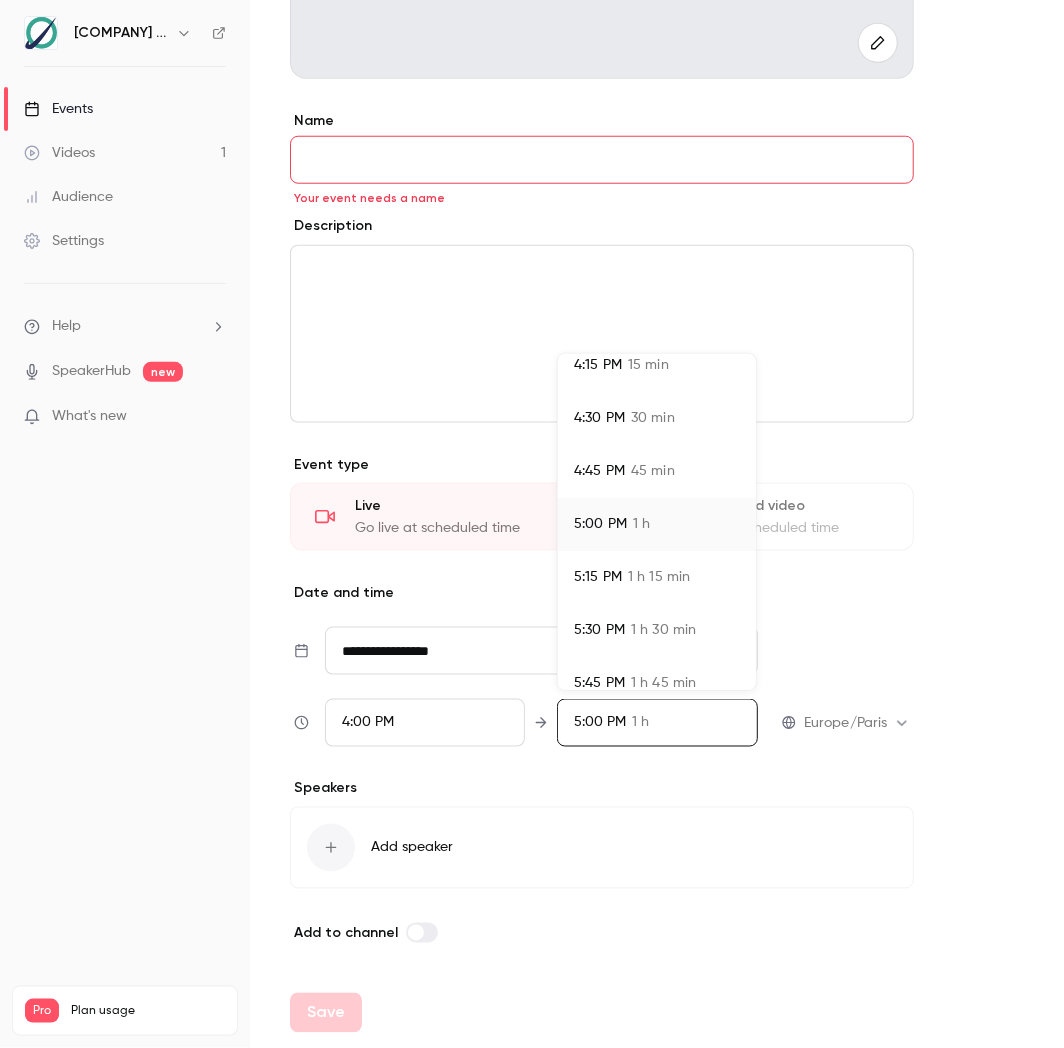 scroll, scrollTop: 72, scrollLeft: 0, axis: vertical 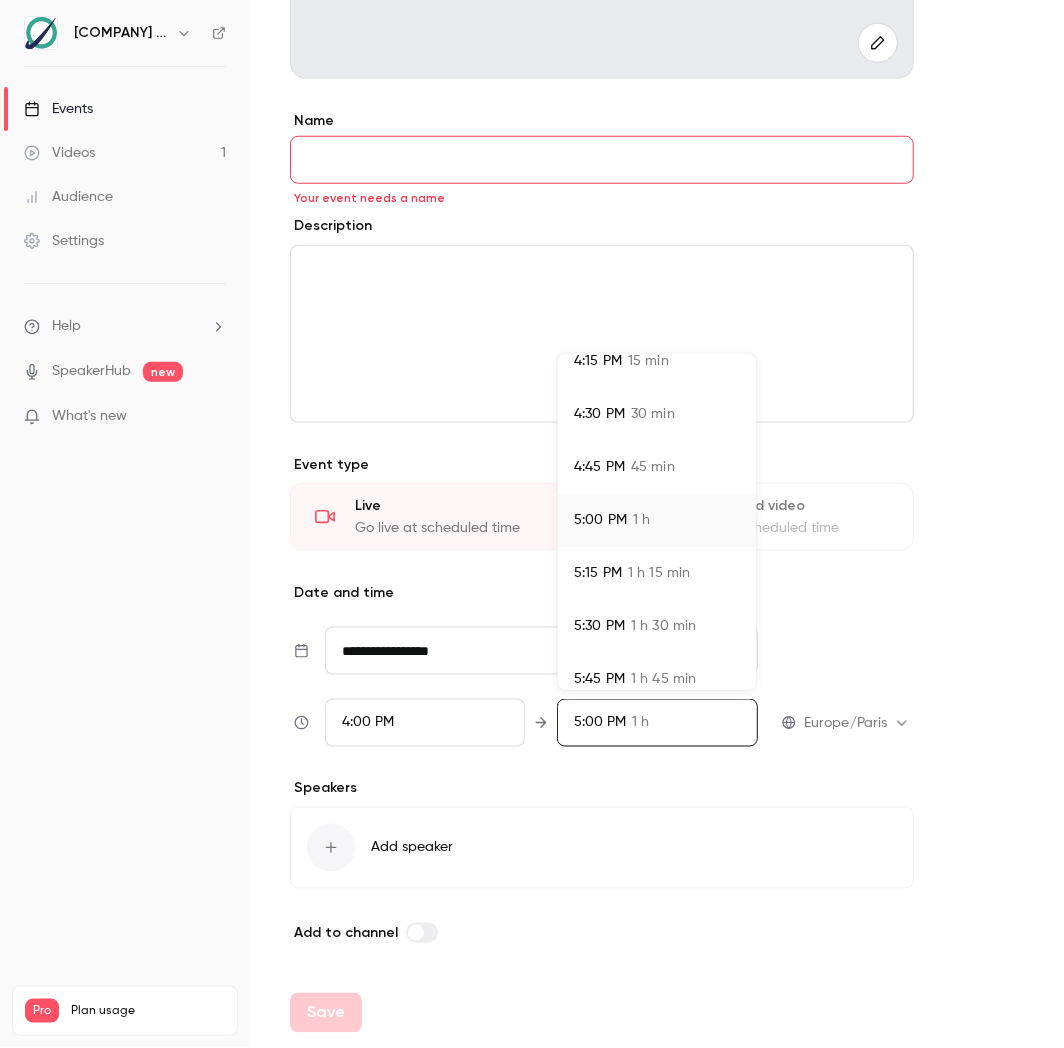 click on "45 min" at bounding box center (653, 467) 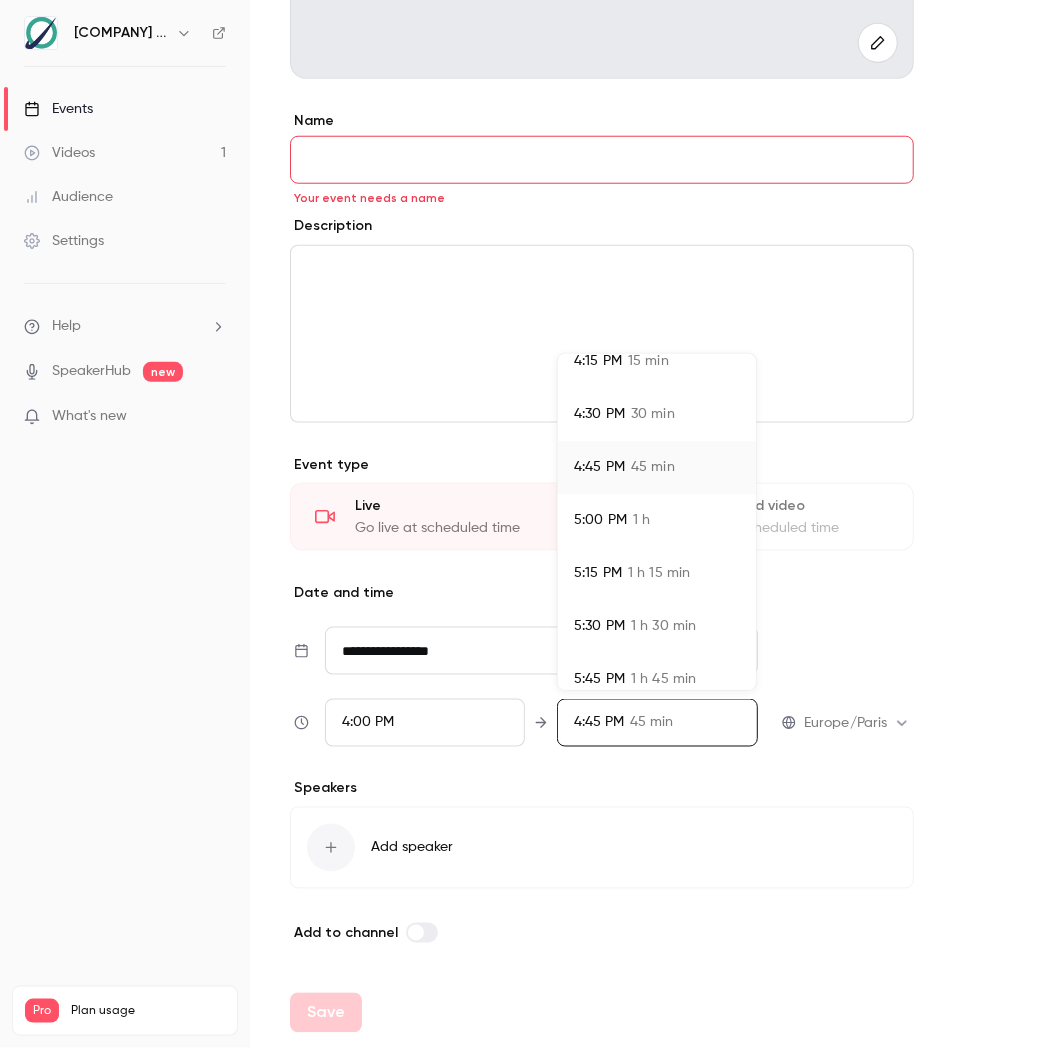click at bounding box center (532, 524) 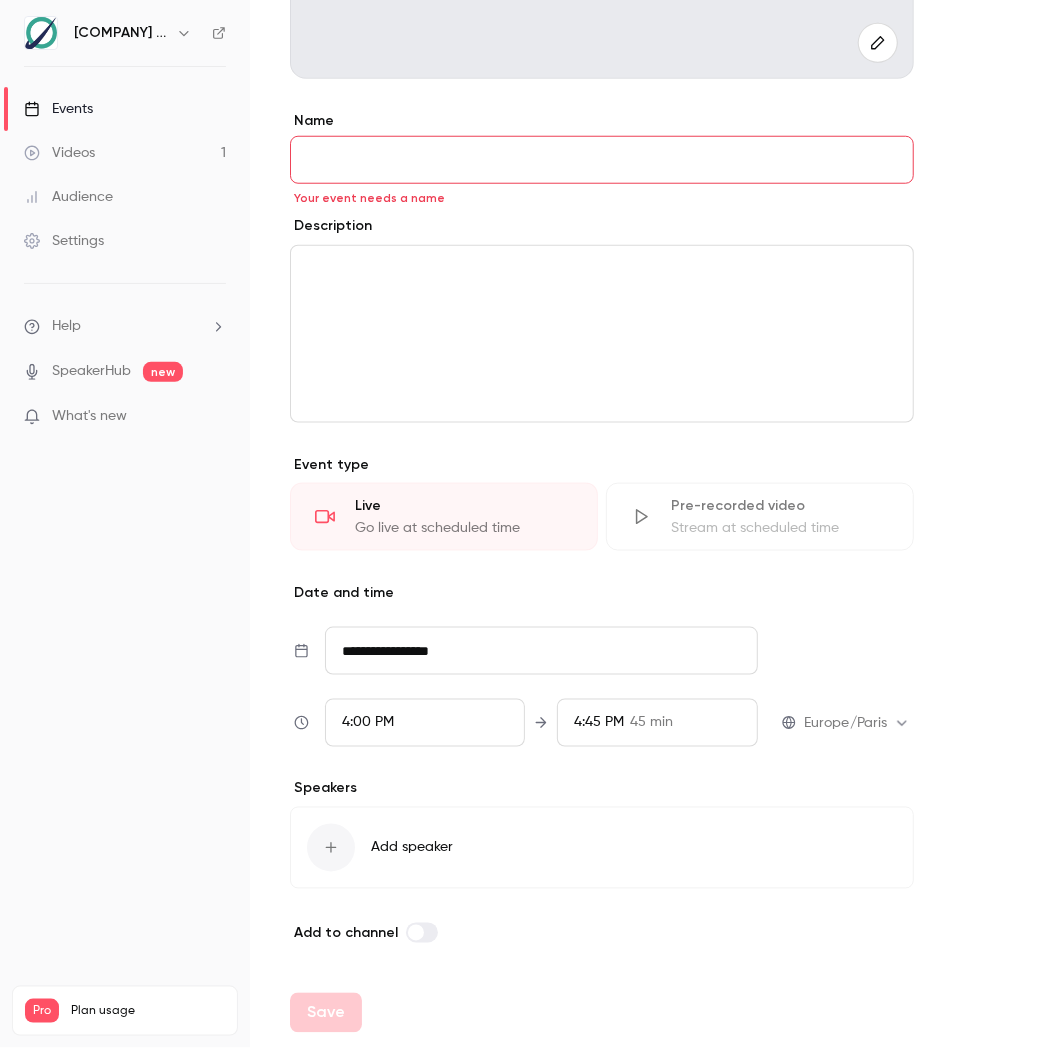click on "Add speaker" at bounding box center (602, 848) 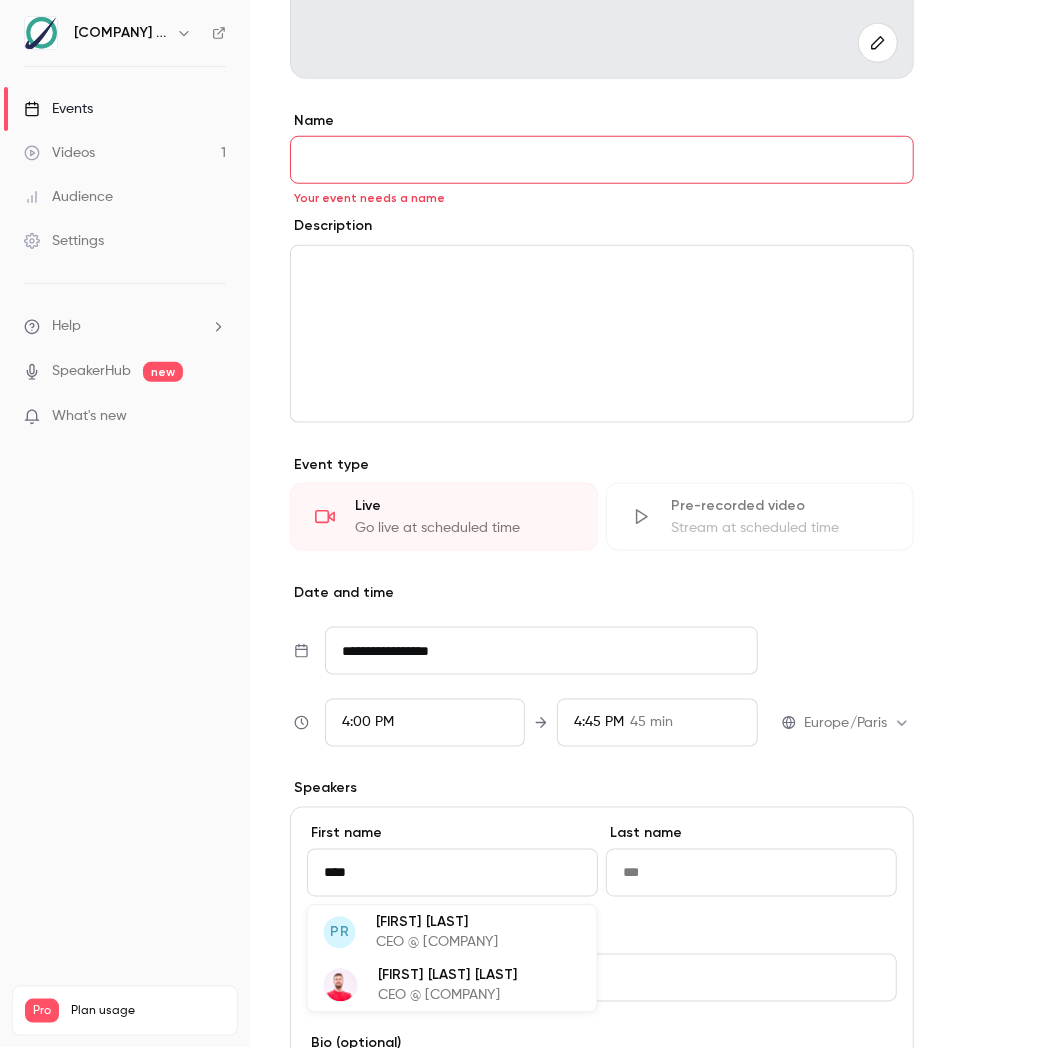 type on "*****" 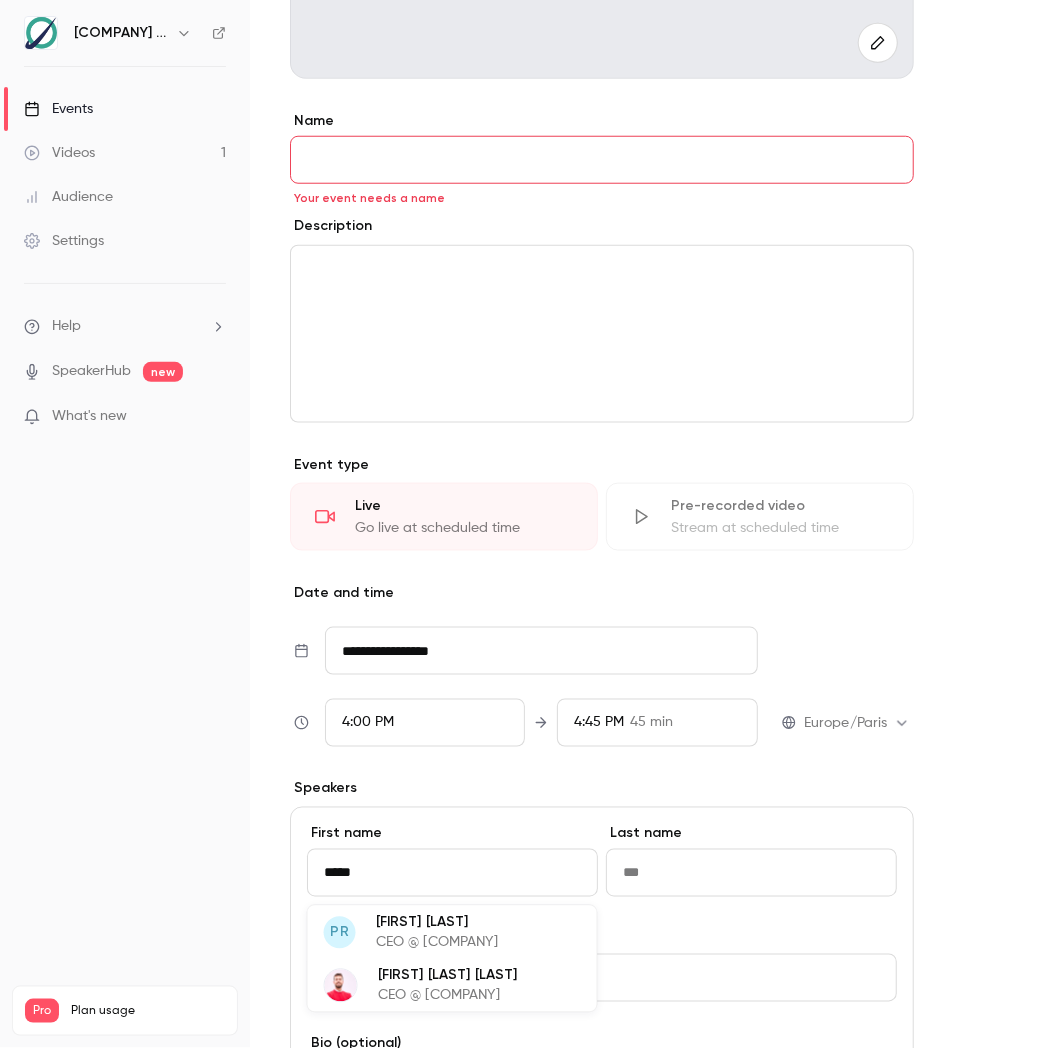 click on "[FIRST] [LAST] [LAST]" at bounding box center (448, 975) 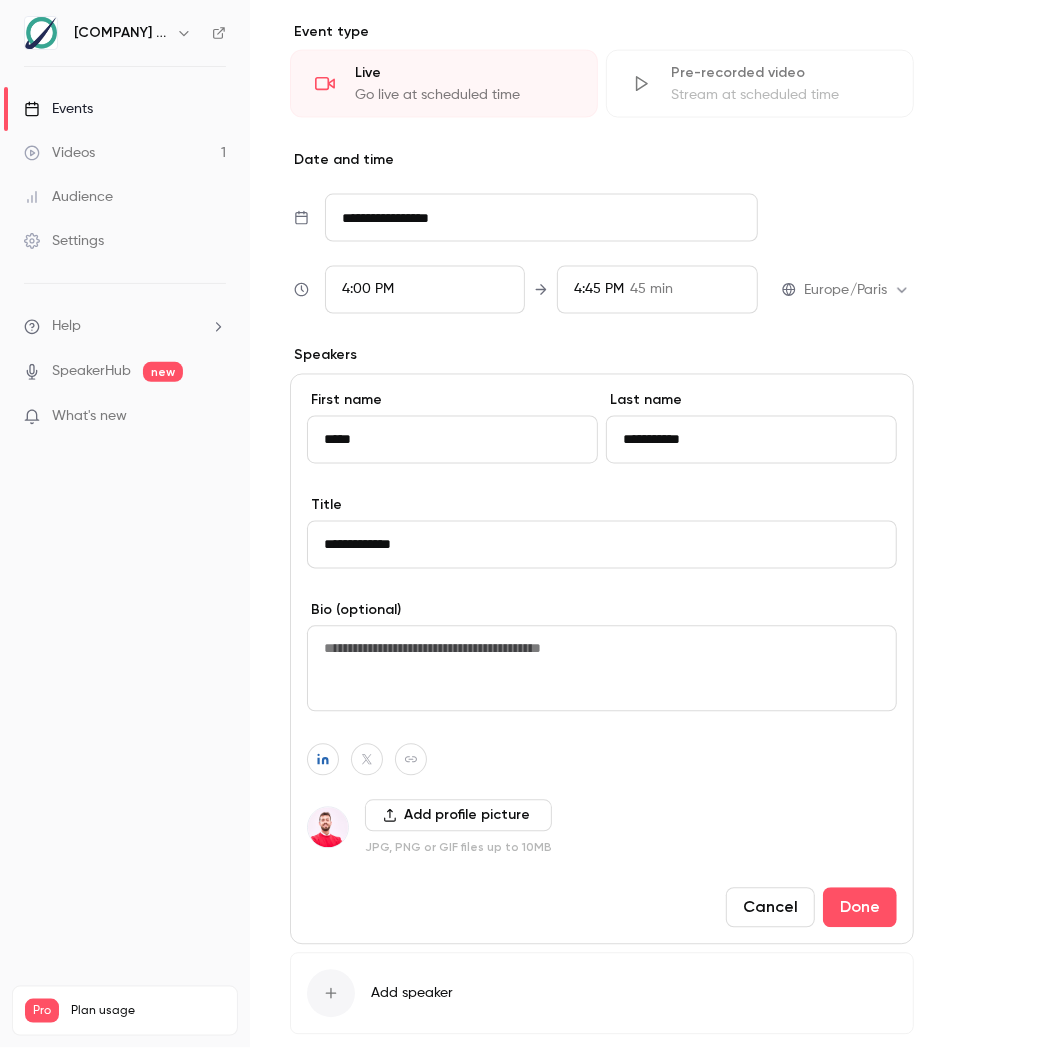 scroll, scrollTop: 915, scrollLeft: 0, axis: vertical 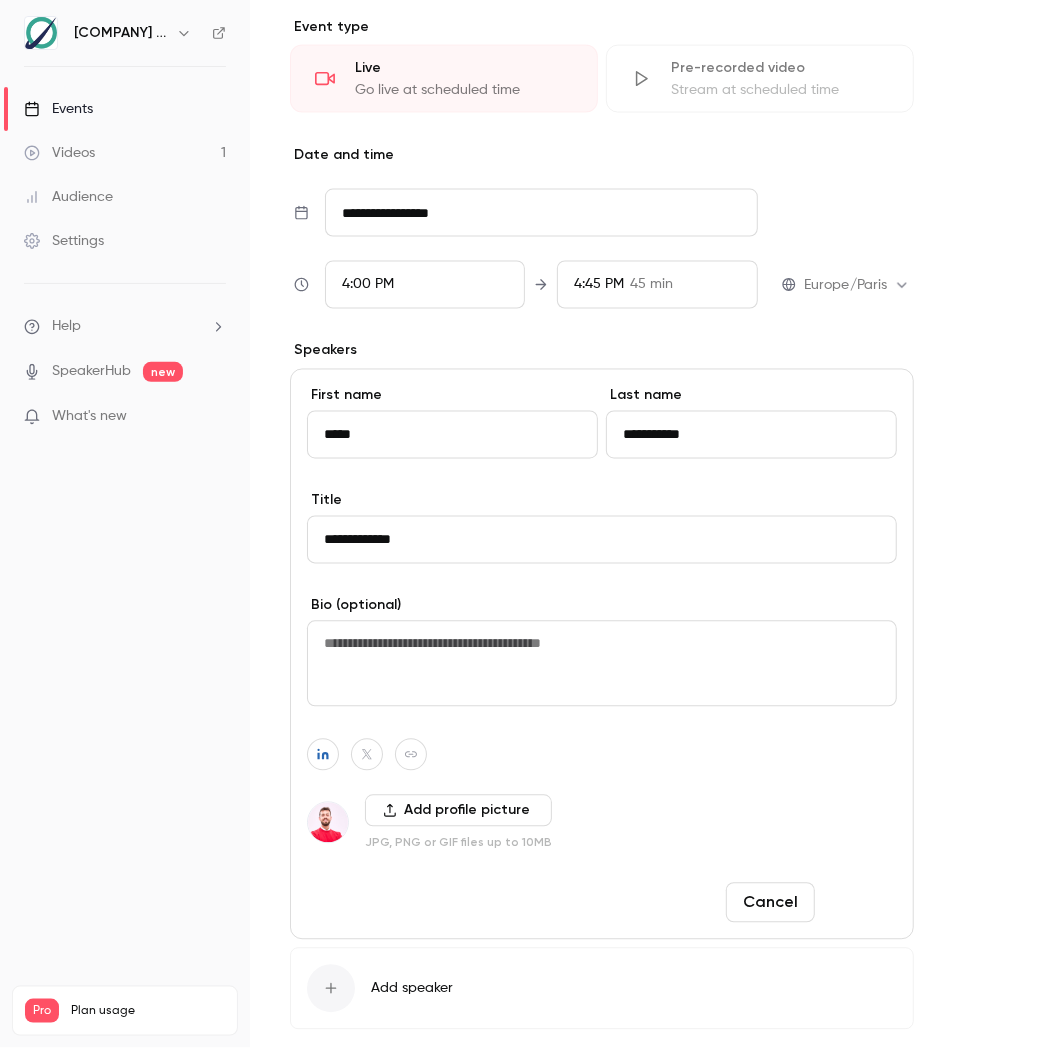 type on "*****" 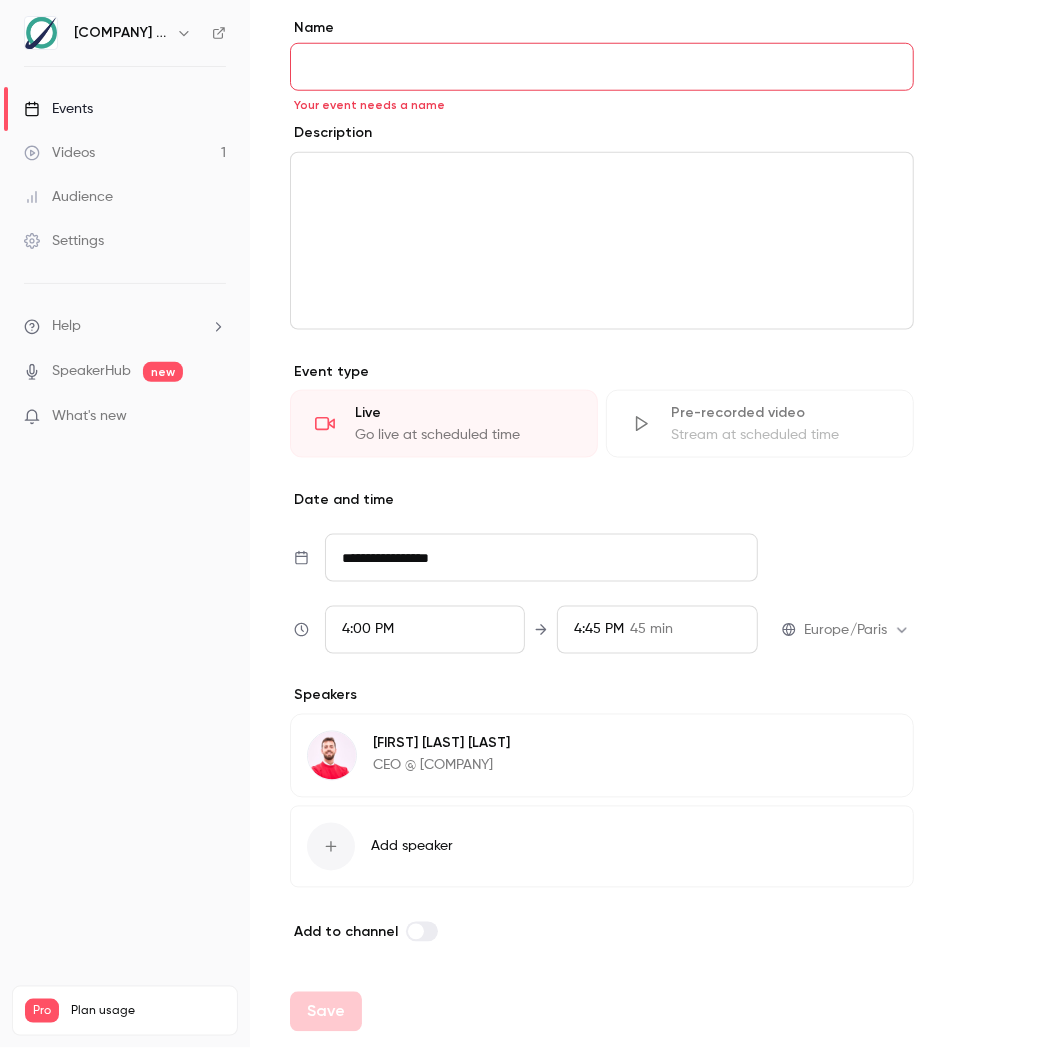 scroll, scrollTop: 570, scrollLeft: 0, axis: vertical 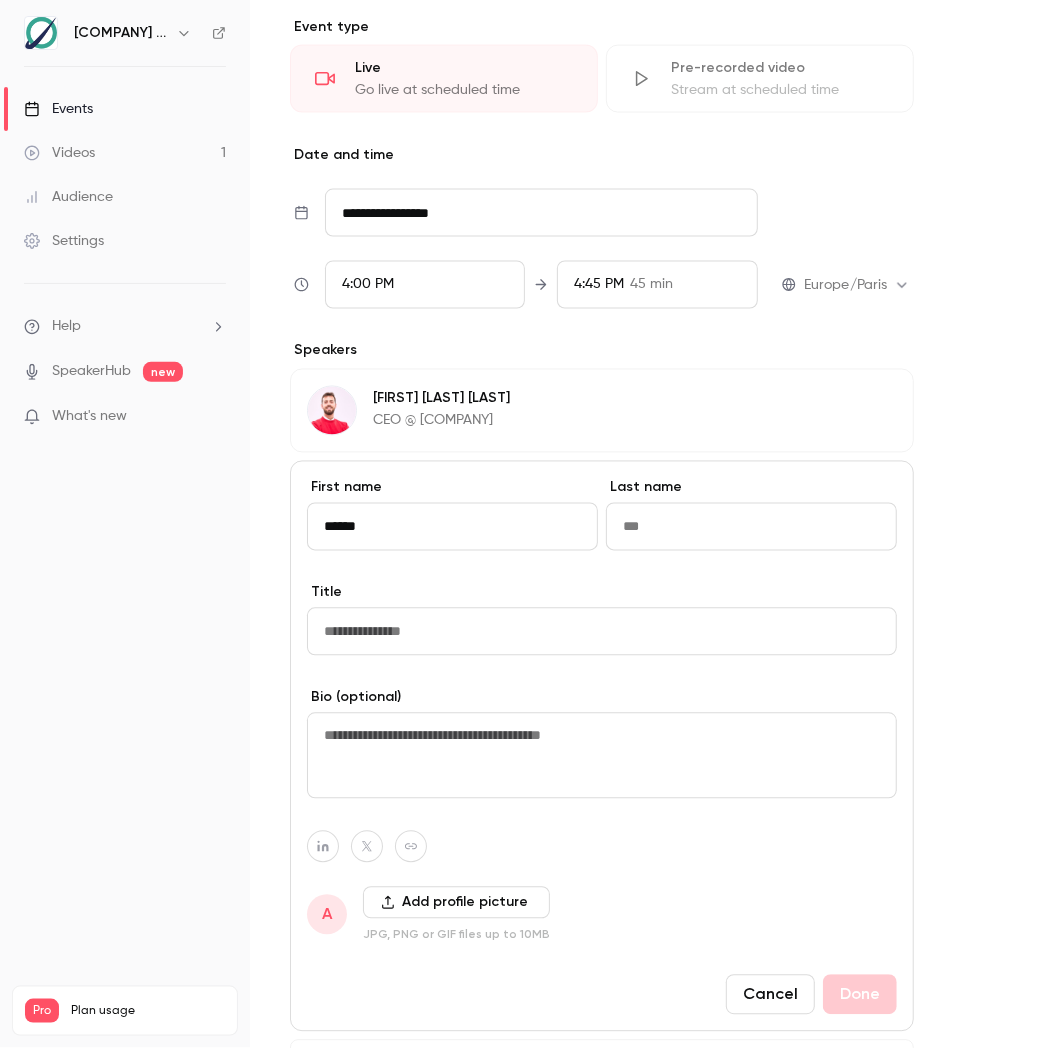 type on "******" 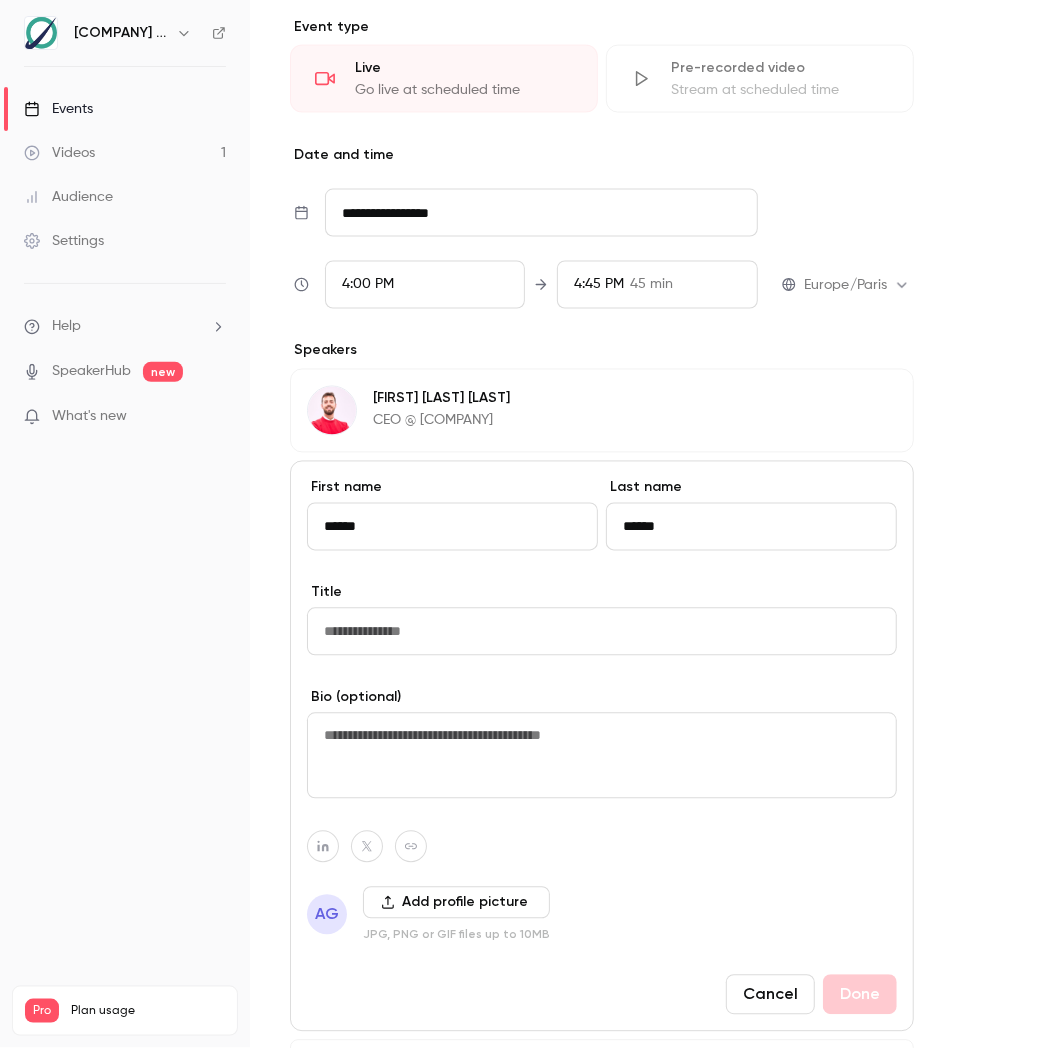 click on "******" at bounding box center [751, 527] 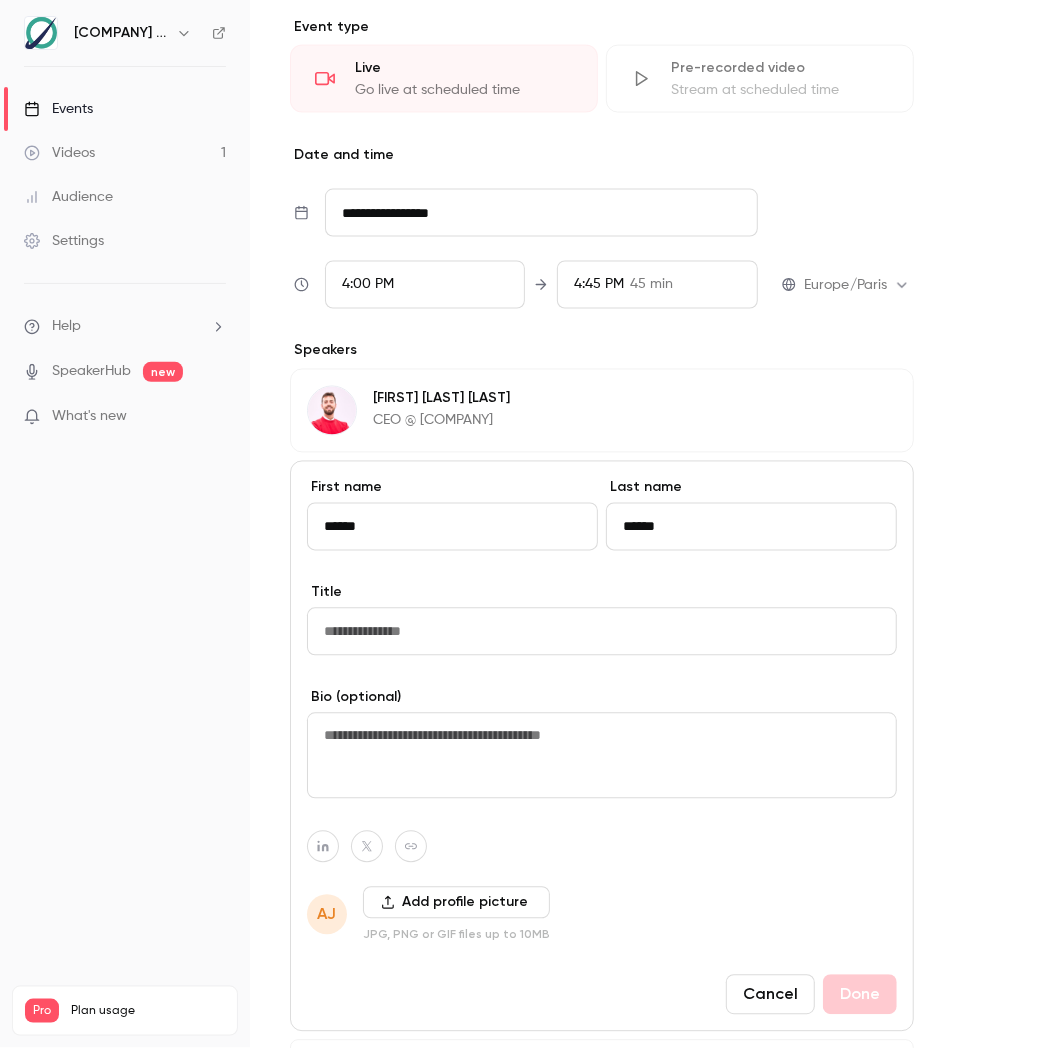 type on "******" 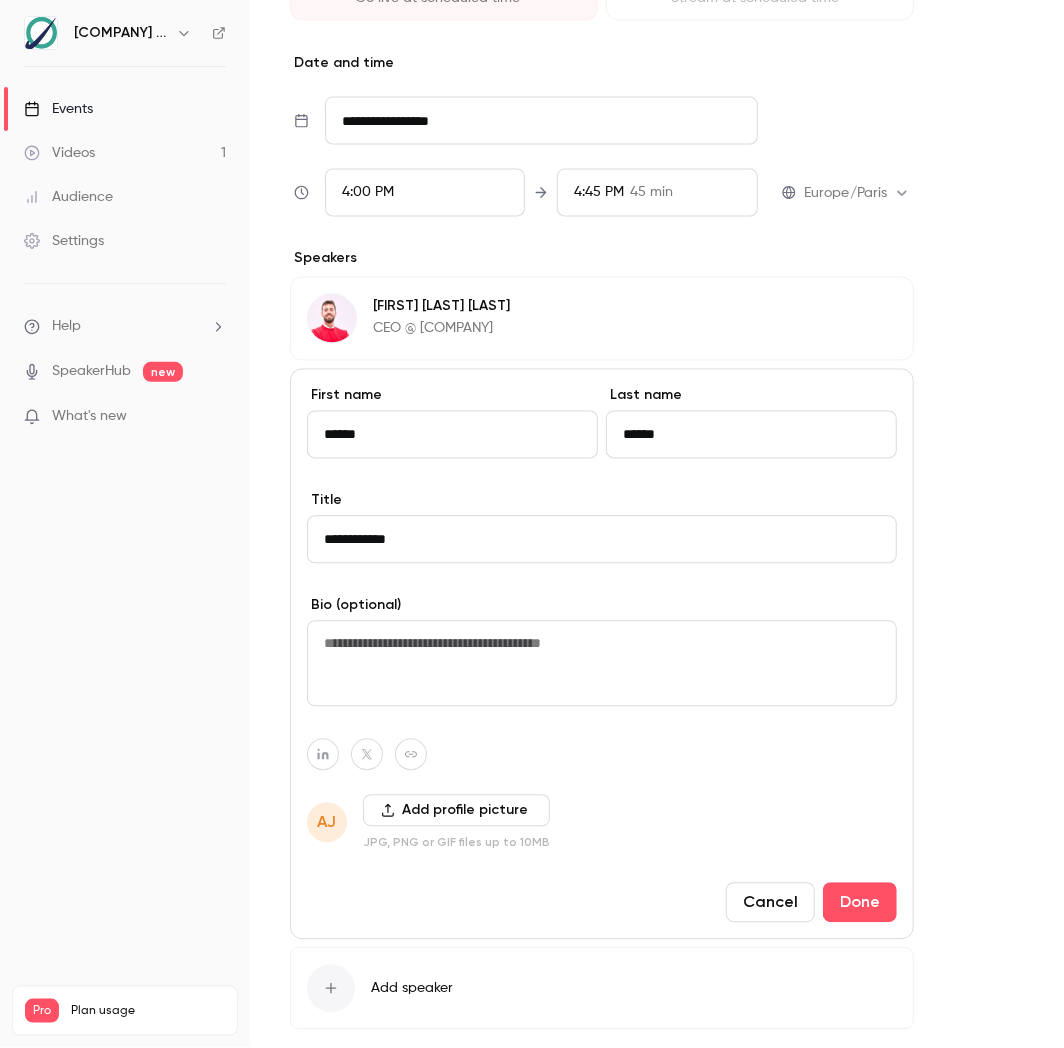 scroll, scrollTop: 1008, scrollLeft: 0, axis: vertical 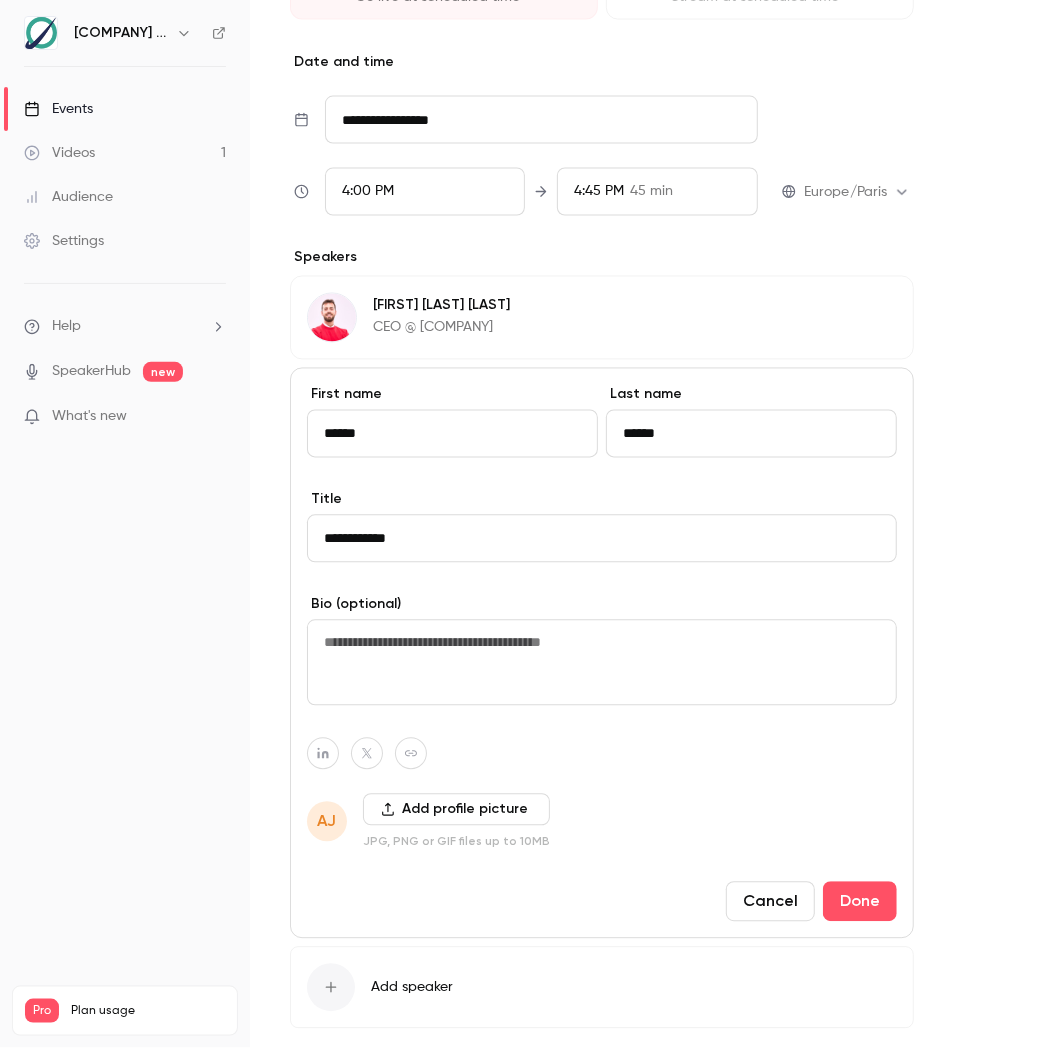 type on "**********" 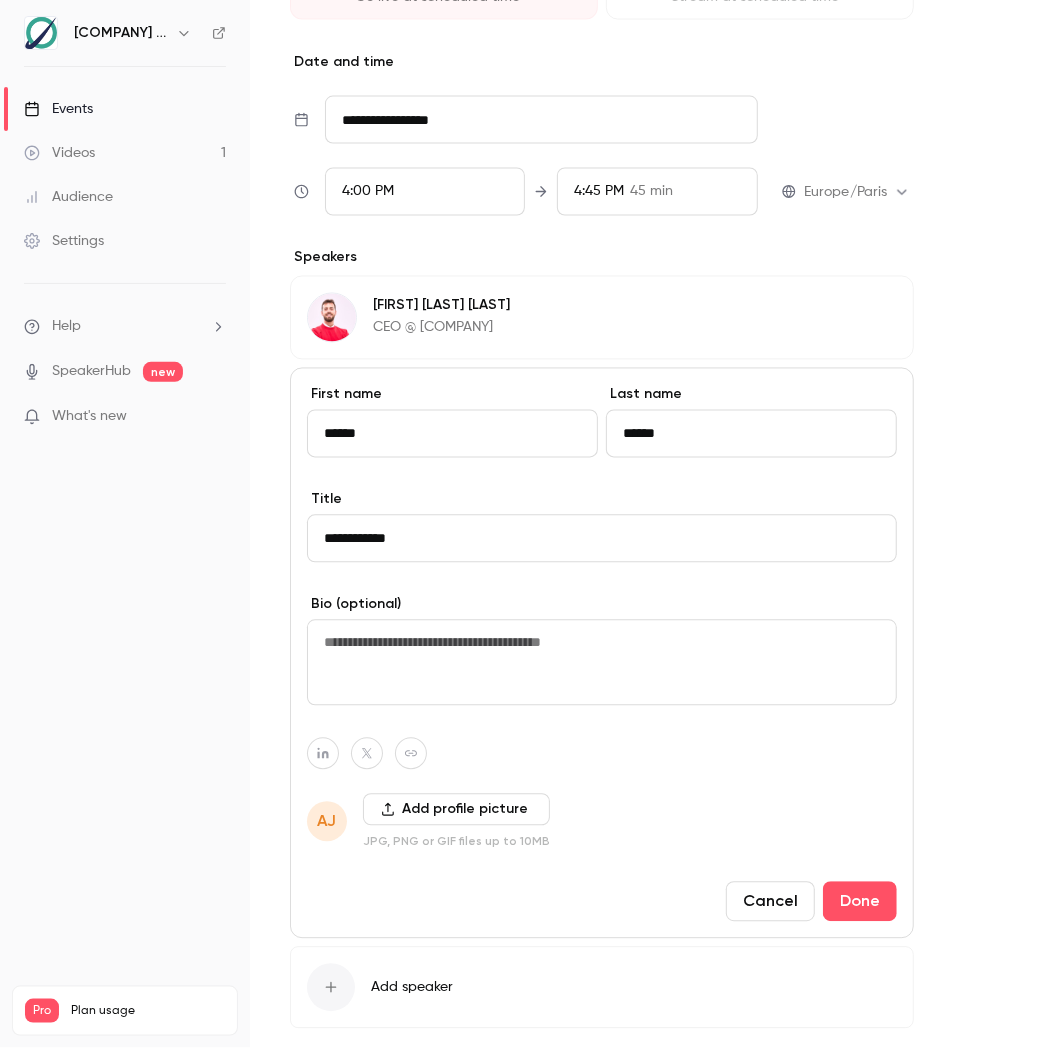 click on "Add profile picture" at bounding box center (456, 810) 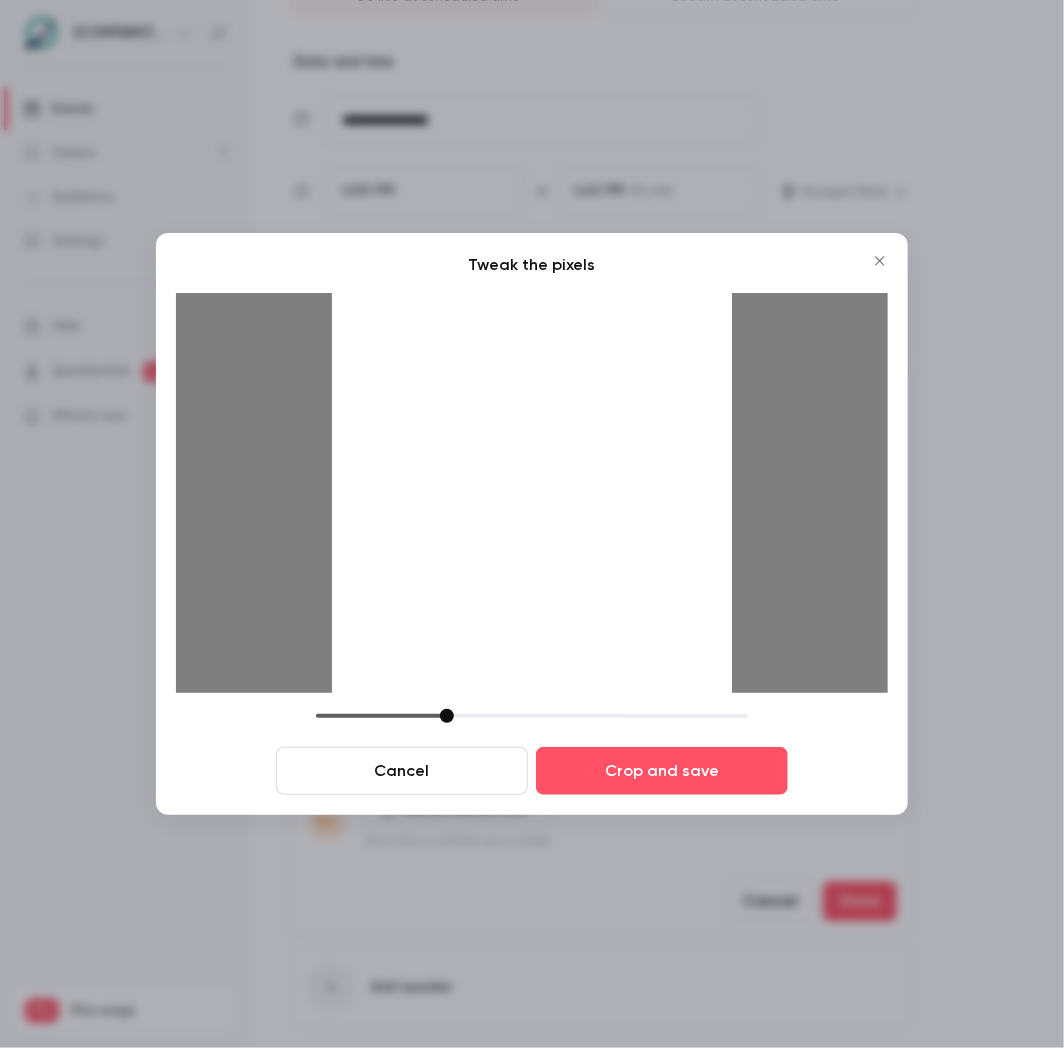 drag, startPoint x: 454, startPoint y: 715, endPoint x: 442, endPoint y: 716, distance: 12.0415945 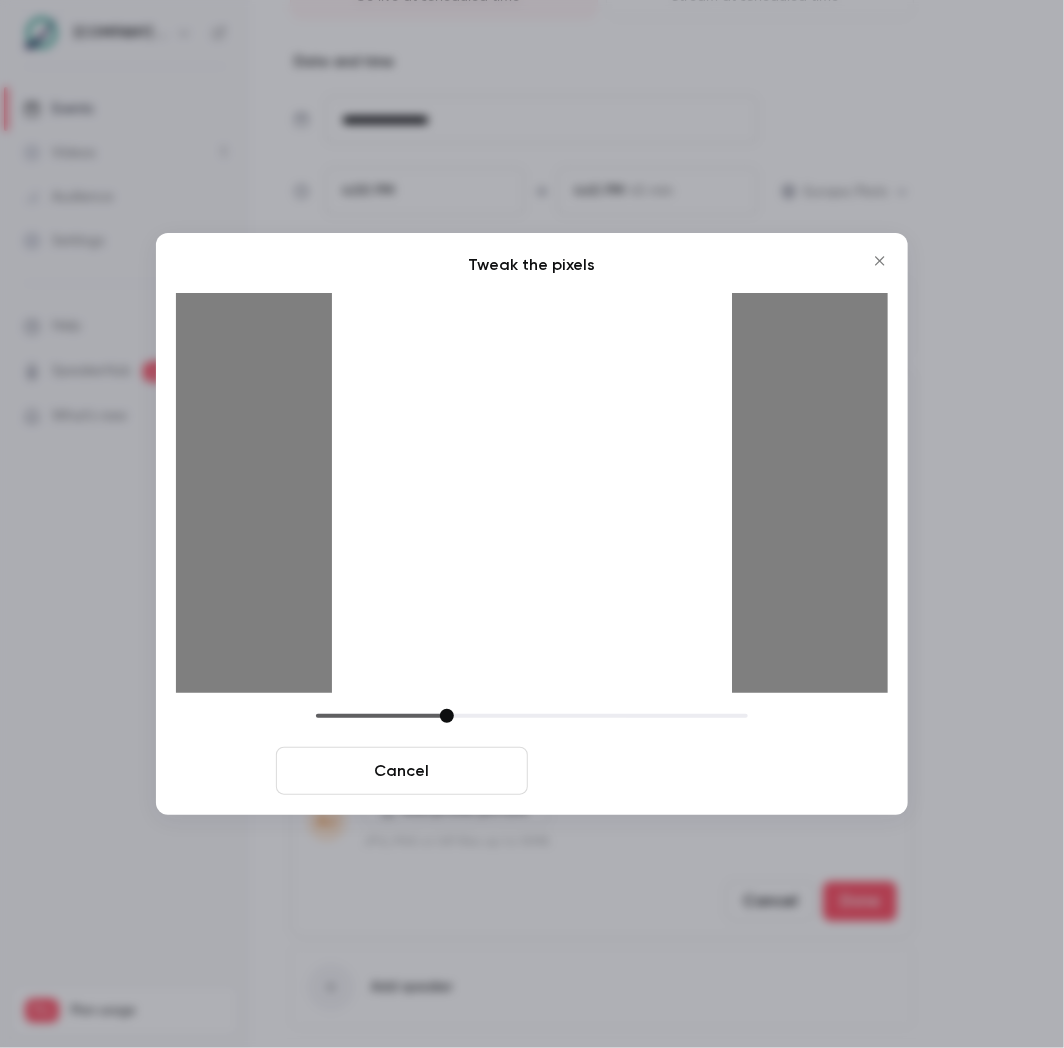 click on "Crop and save" at bounding box center (662, 771) 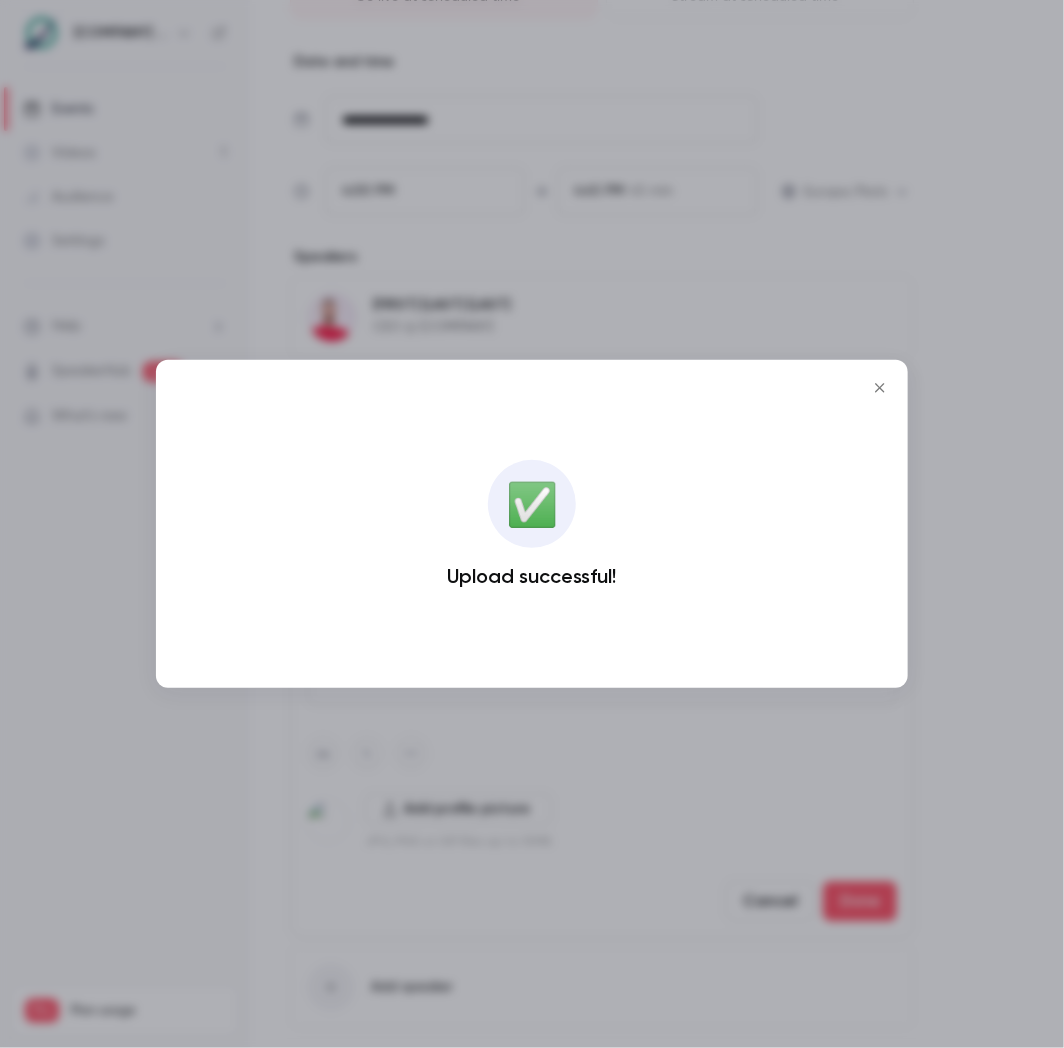 click 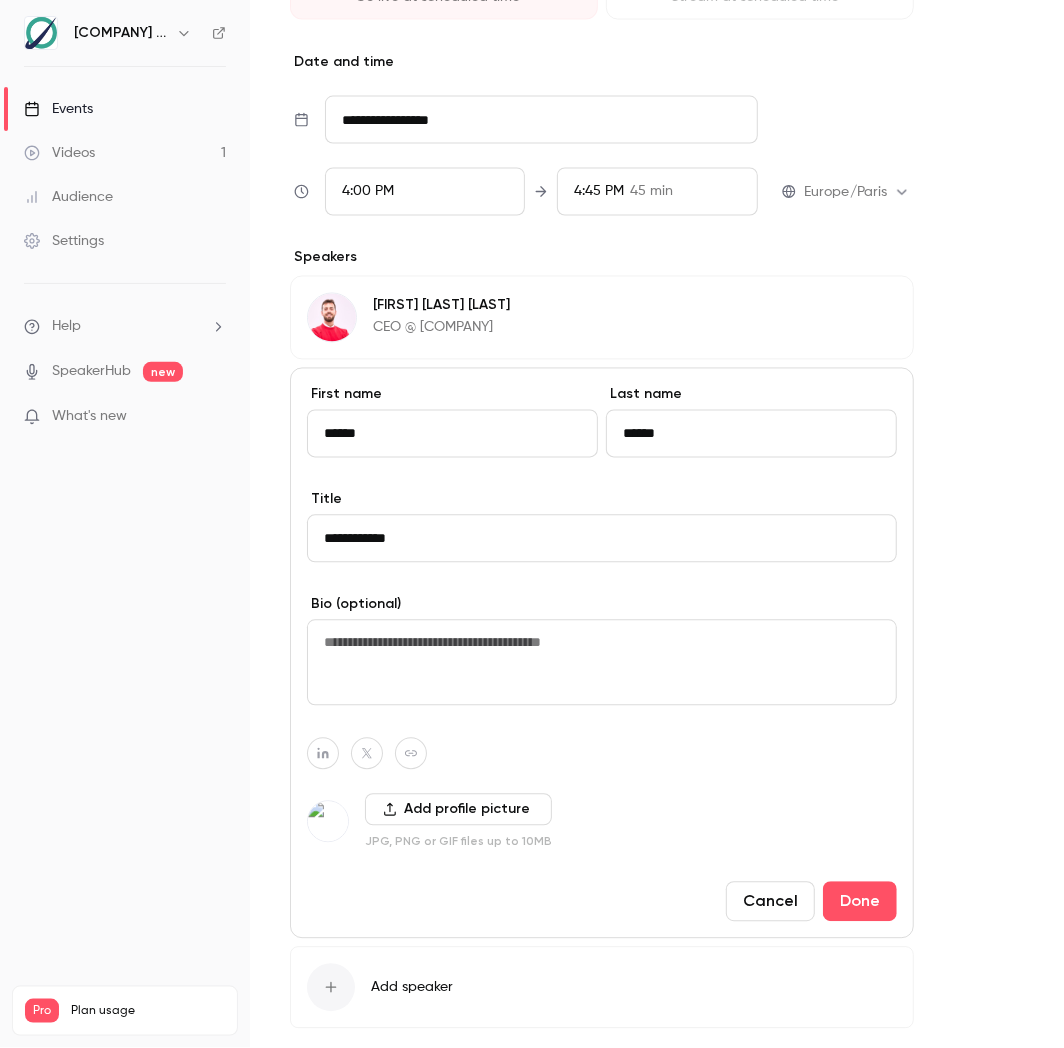 click on "Add profile picture" at bounding box center (458, 810) 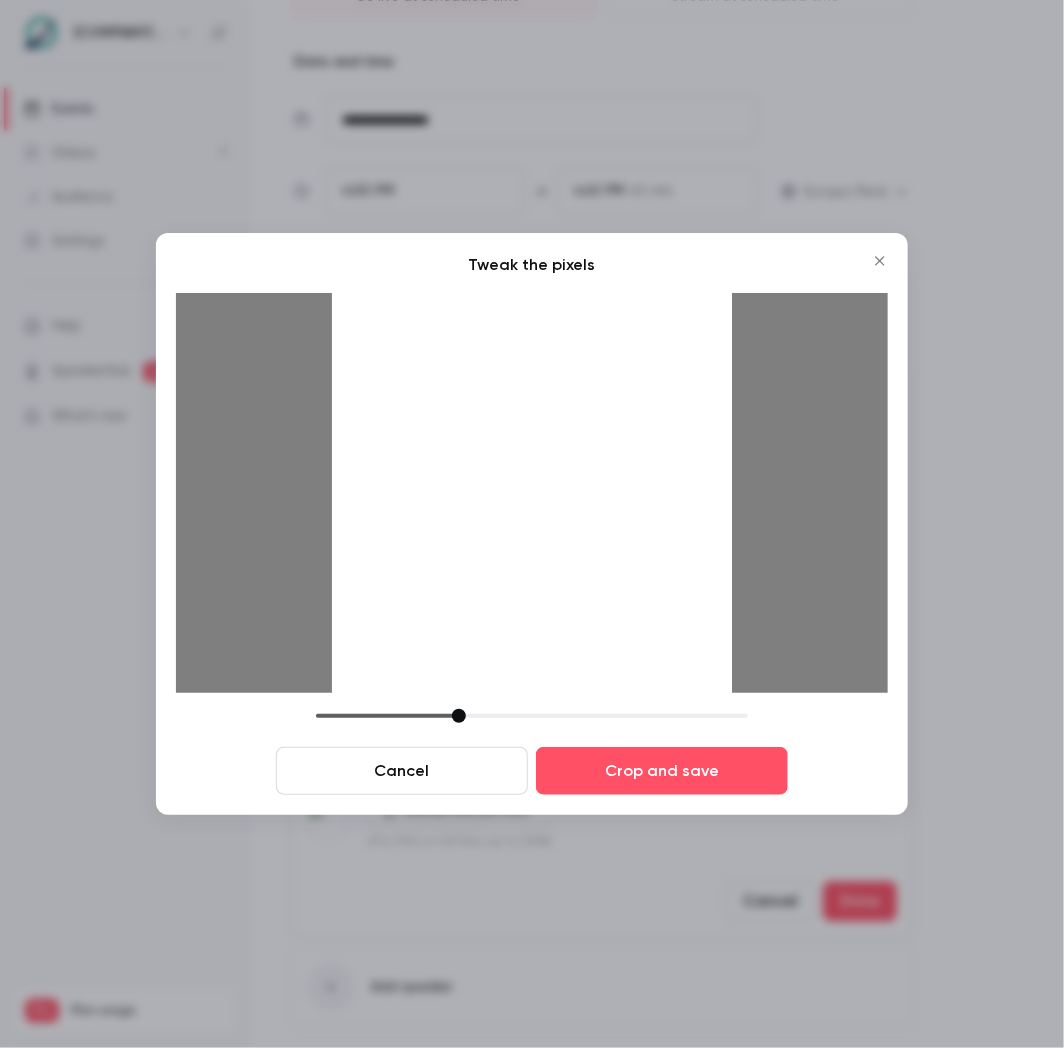 click on "Tweak the pixels Cancel Crop and save" at bounding box center [532, 524] 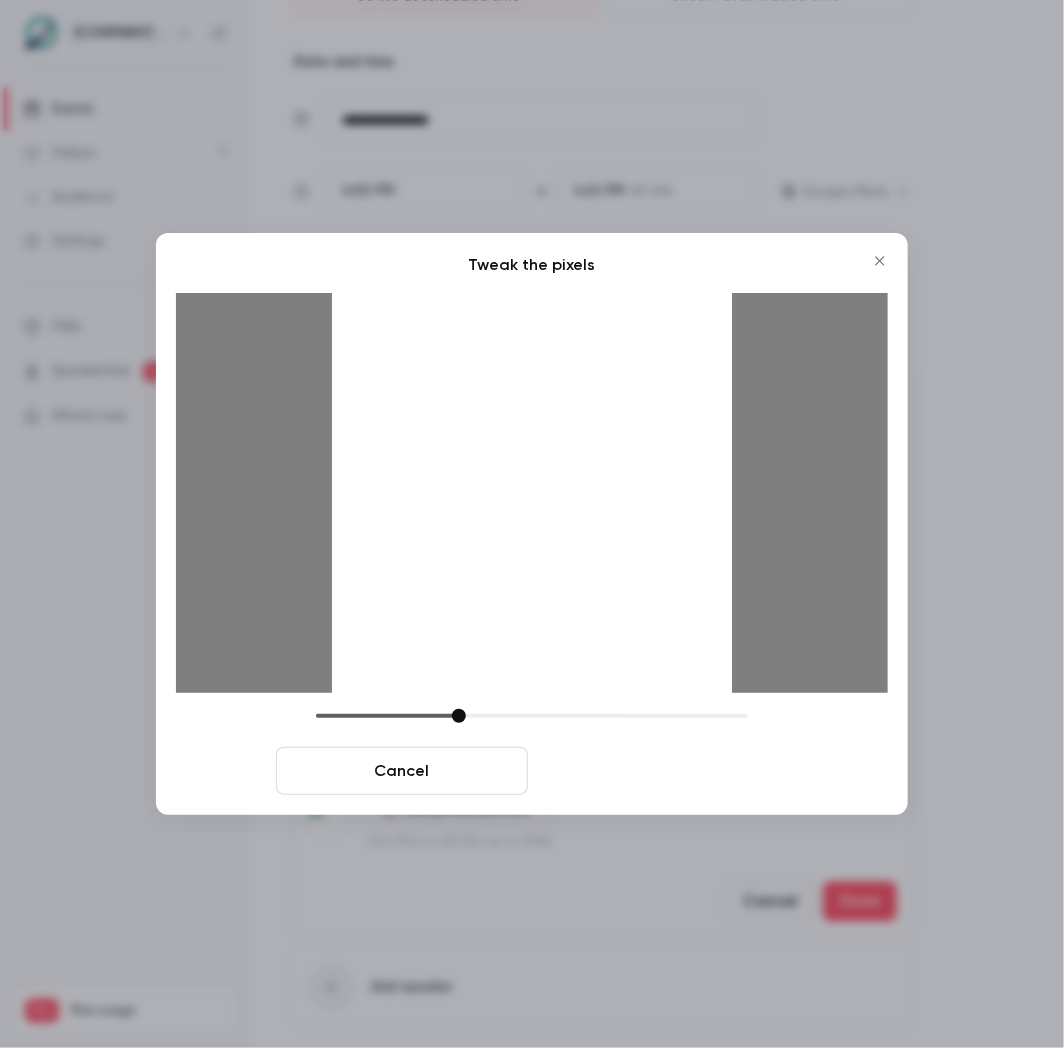 click on "Crop and save" at bounding box center [662, 771] 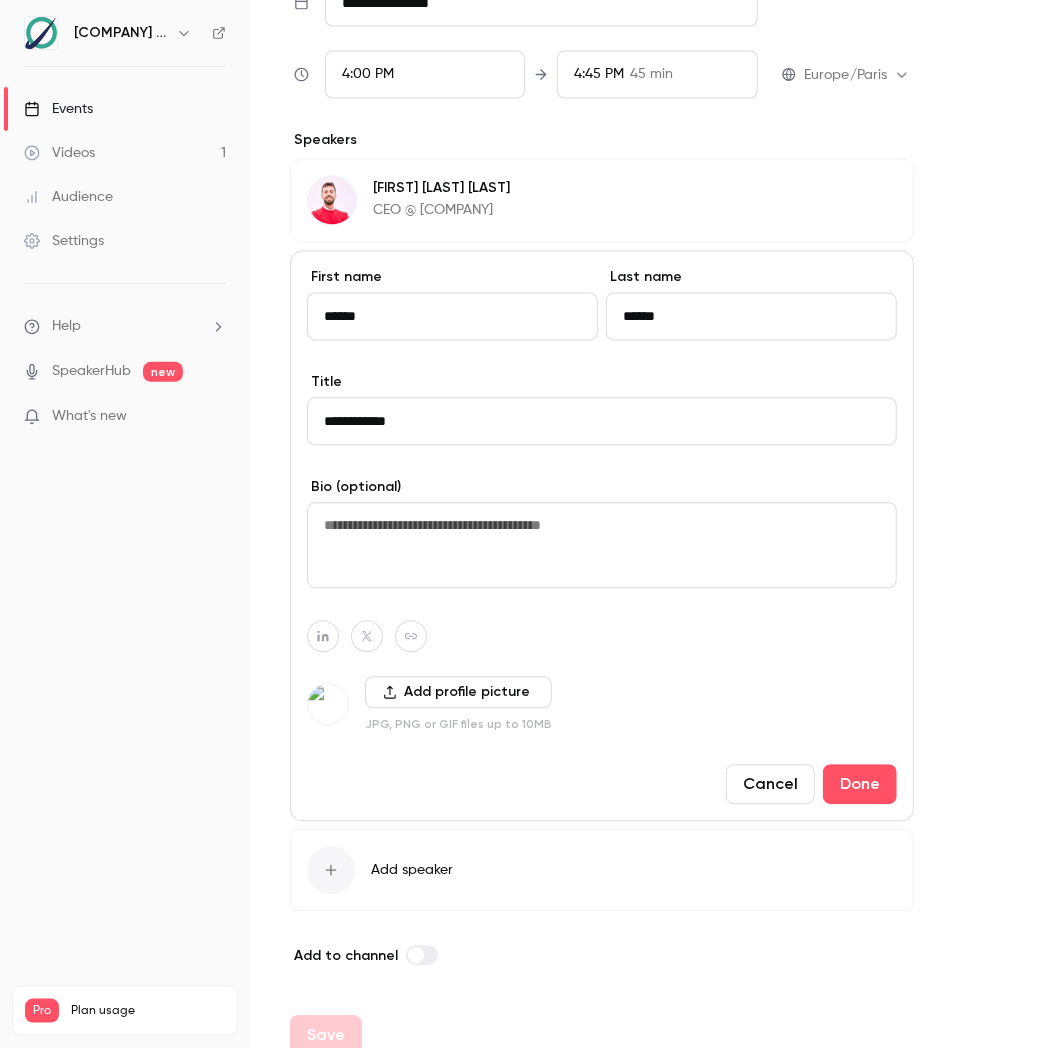 scroll, scrollTop: 1130, scrollLeft: 0, axis: vertical 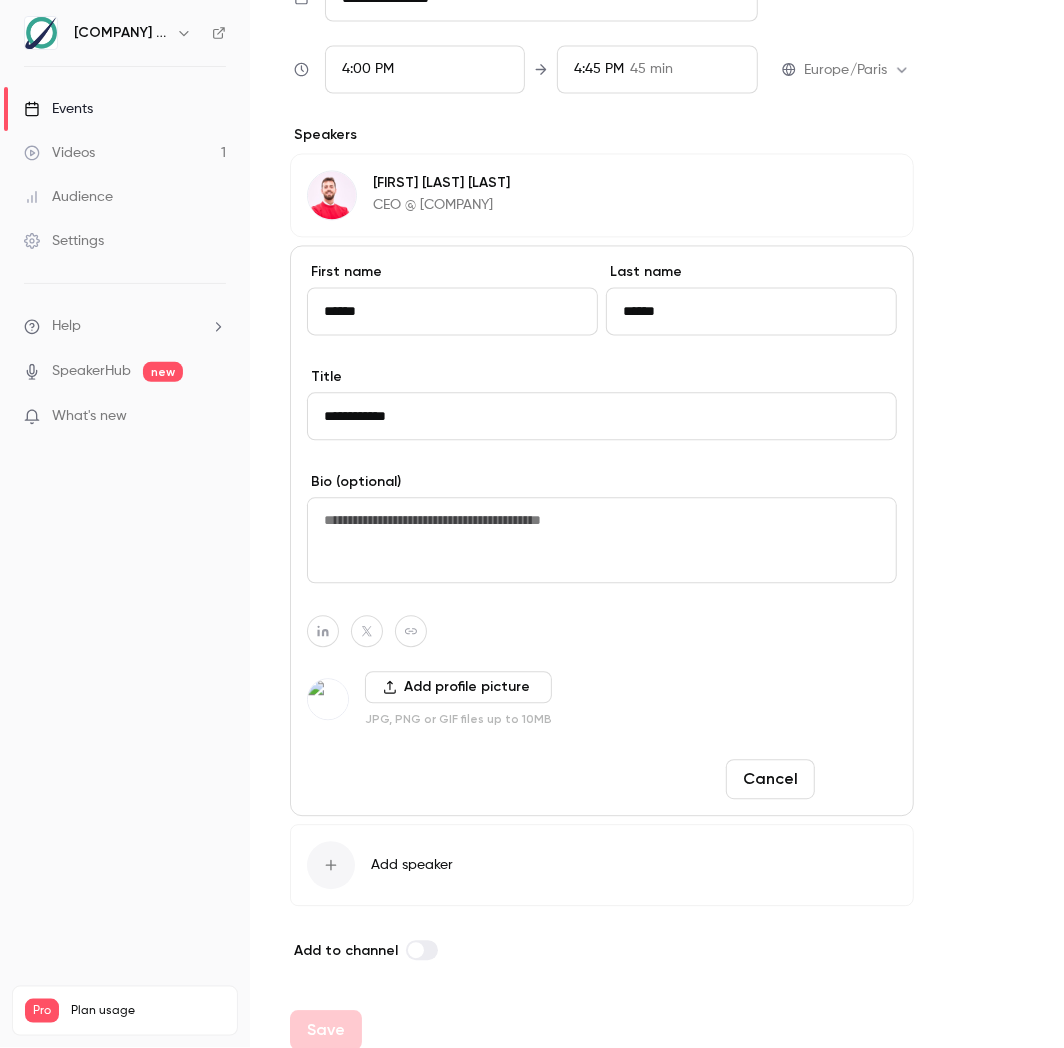 click on "Done" at bounding box center (860, 780) 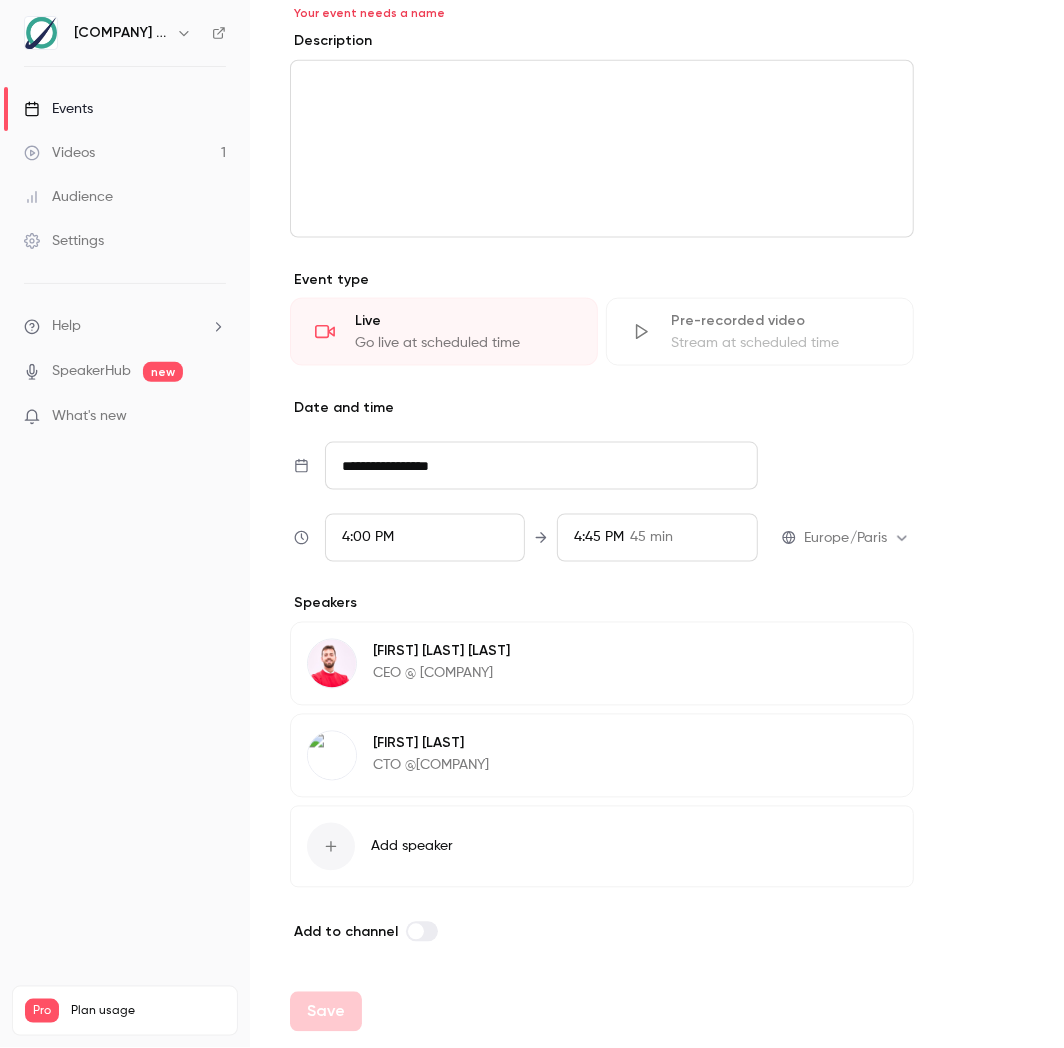 click 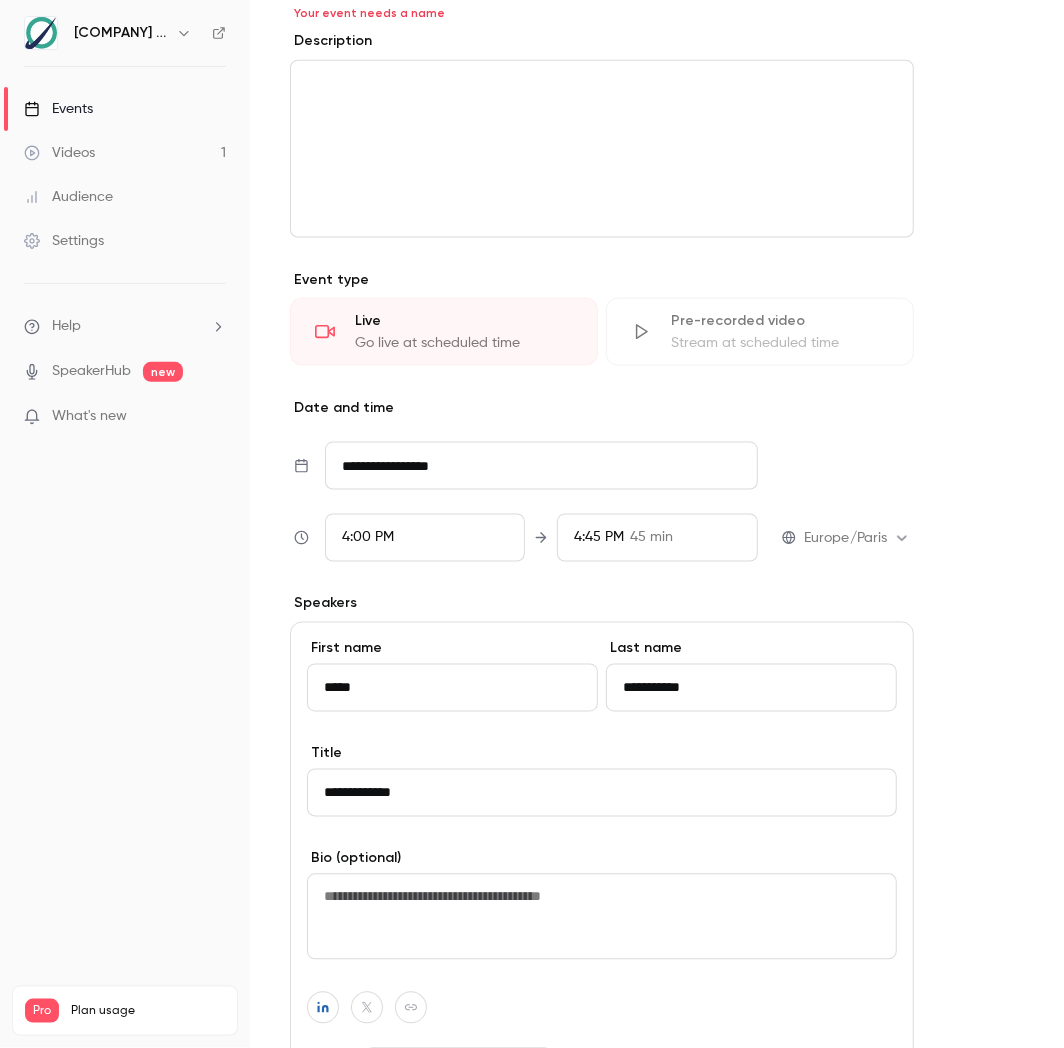 click on "**********" at bounding box center [602, 793] 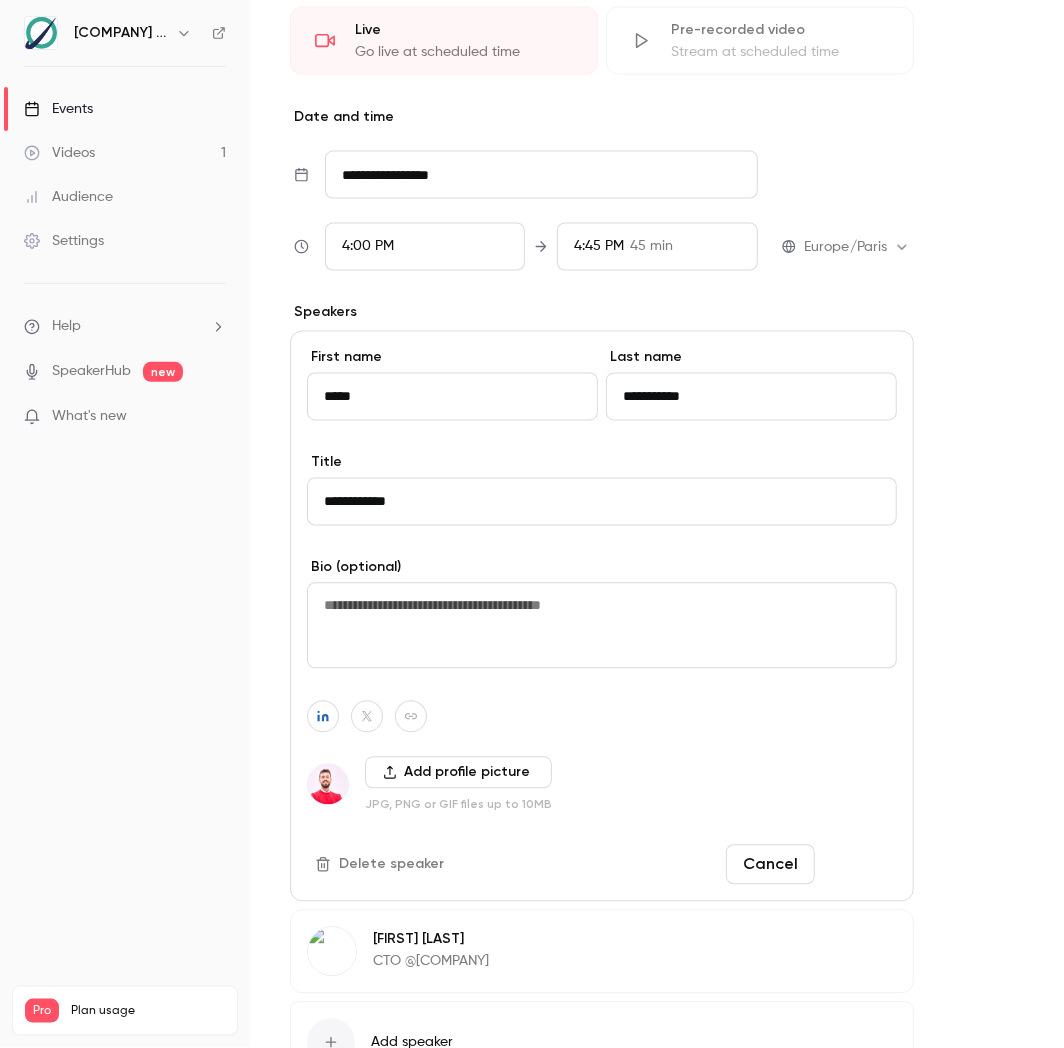 type on "**********" 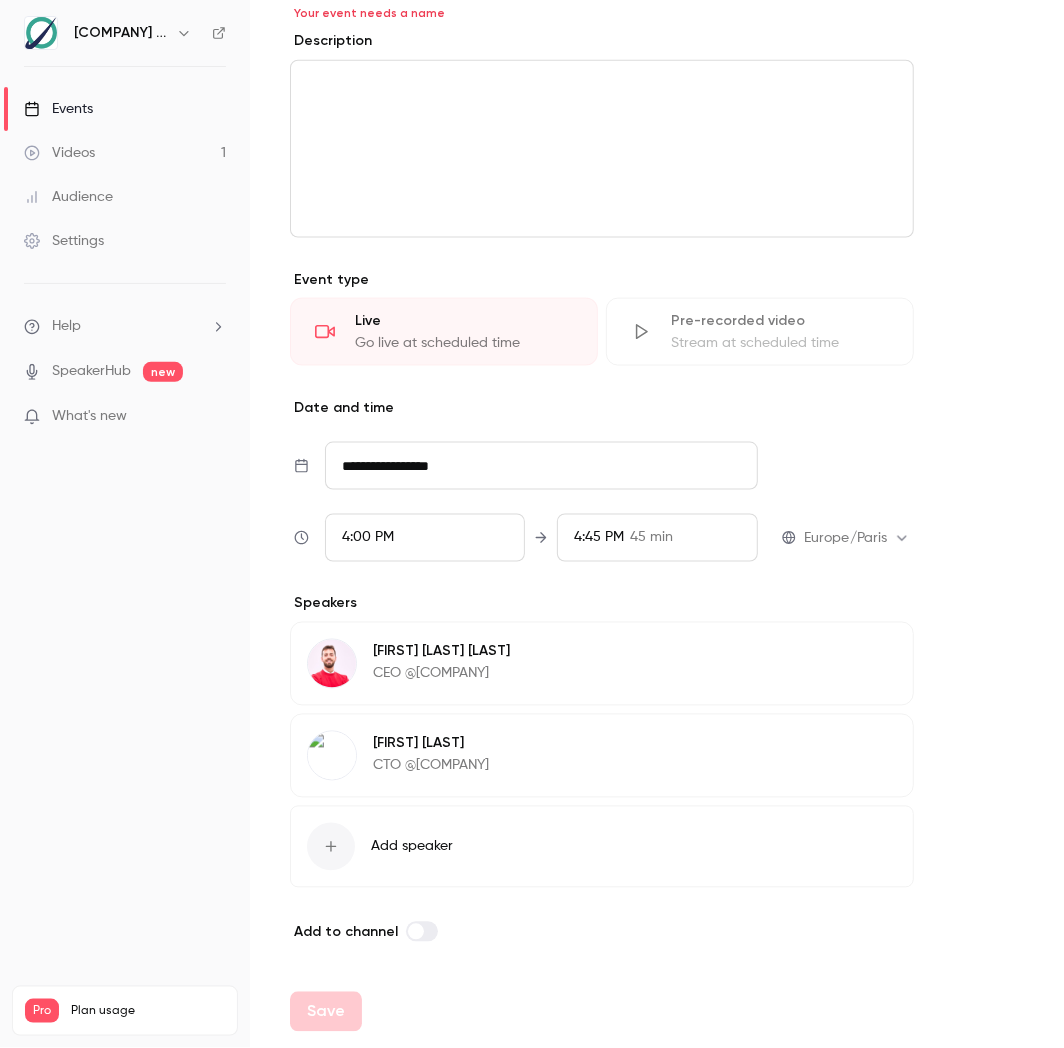 scroll, scrollTop: 662, scrollLeft: 0, axis: vertical 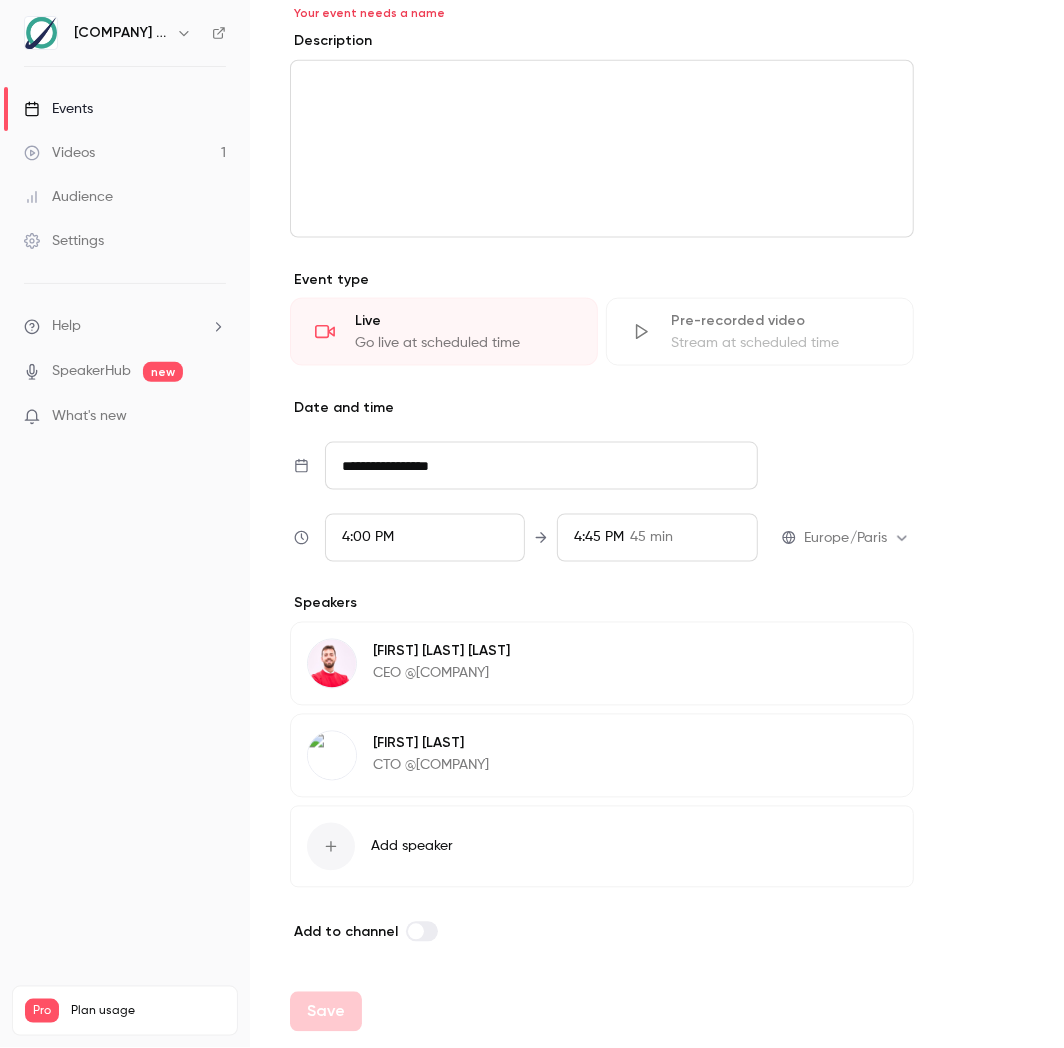 click 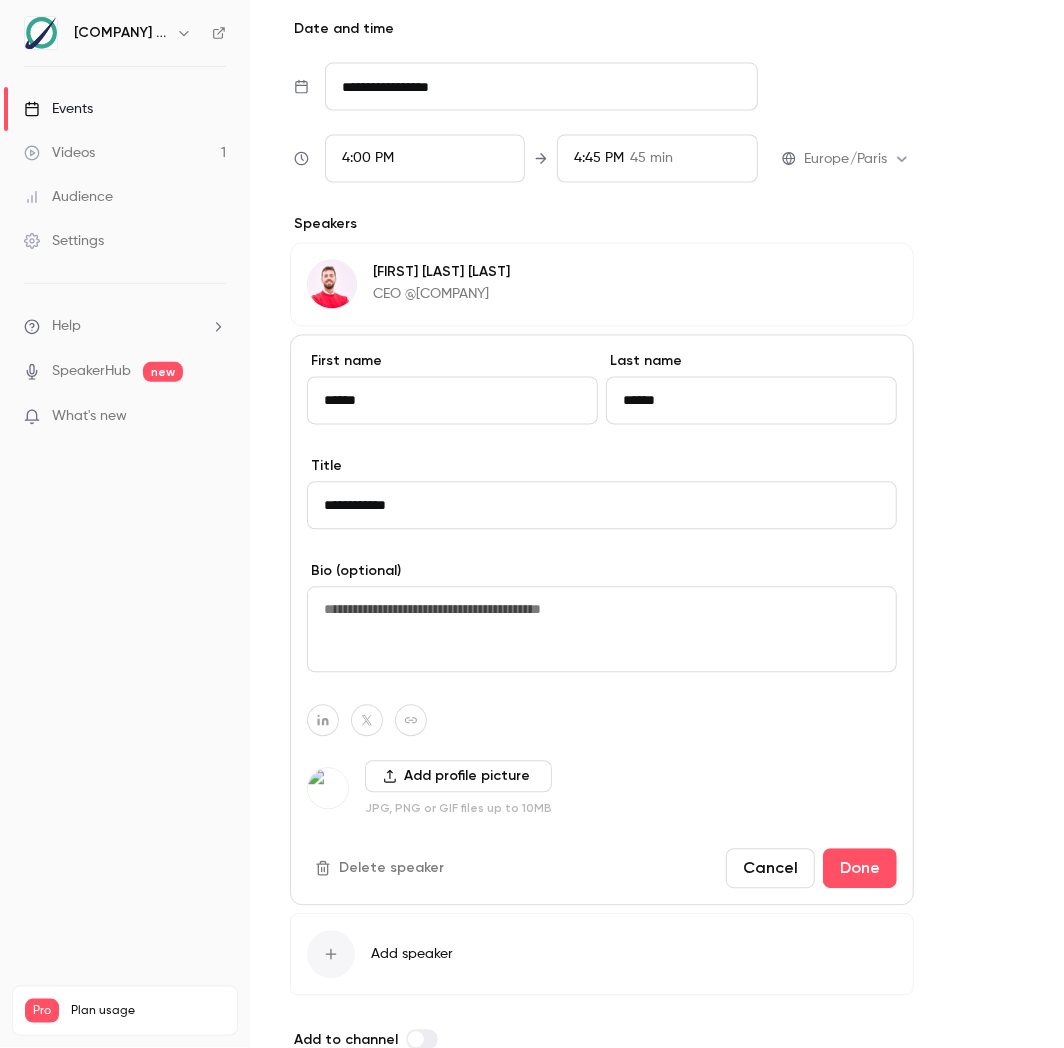 scroll, scrollTop: 1043, scrollLeft: 0, axis: vertical 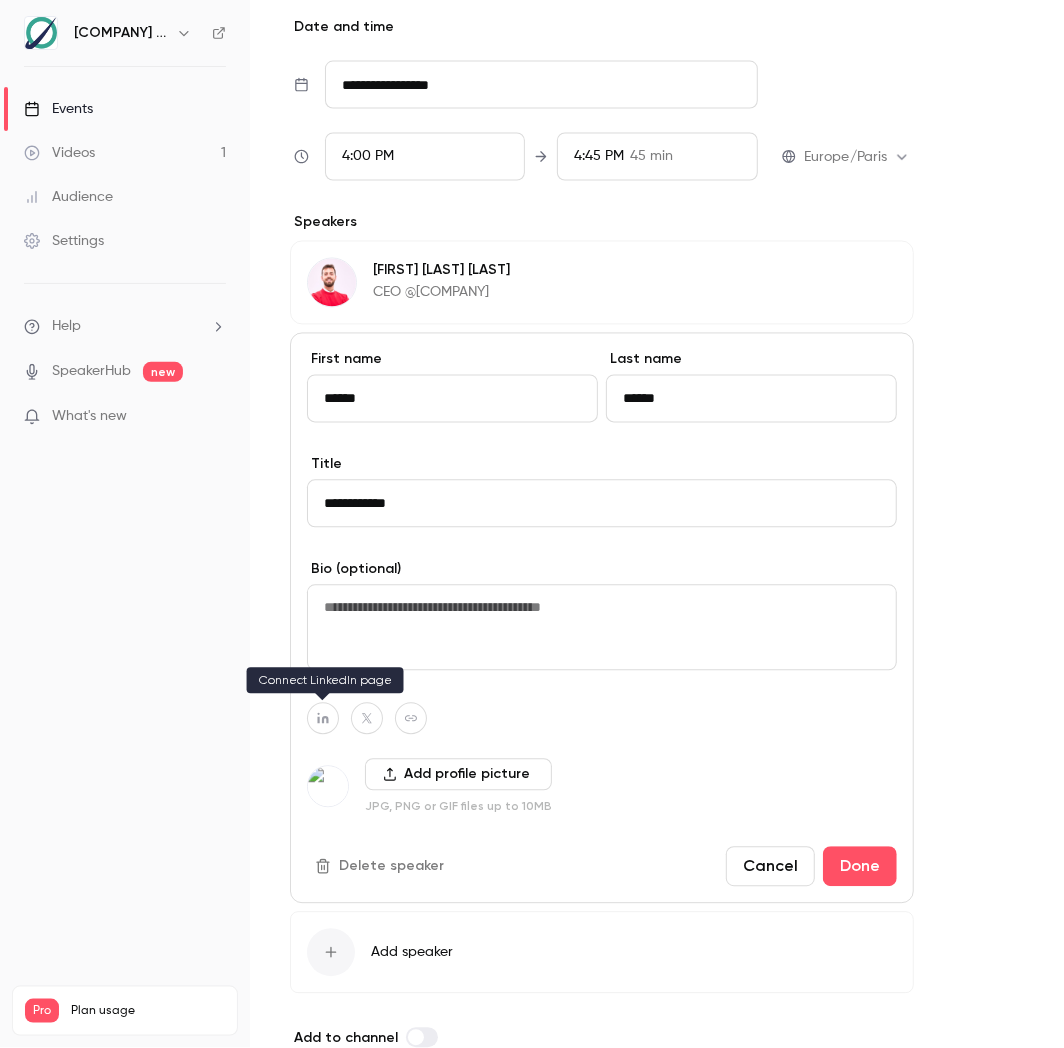 click 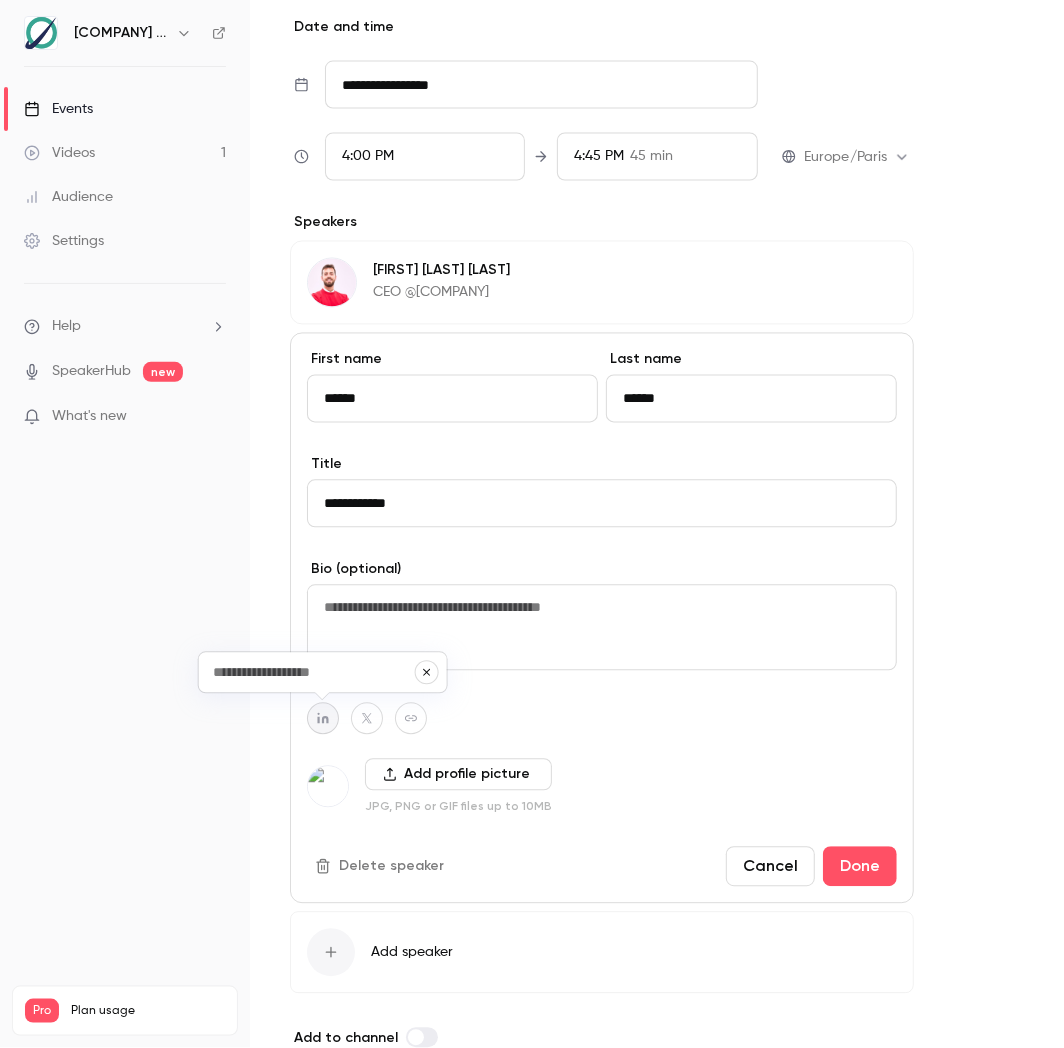 click at bounding box center (323, 673) 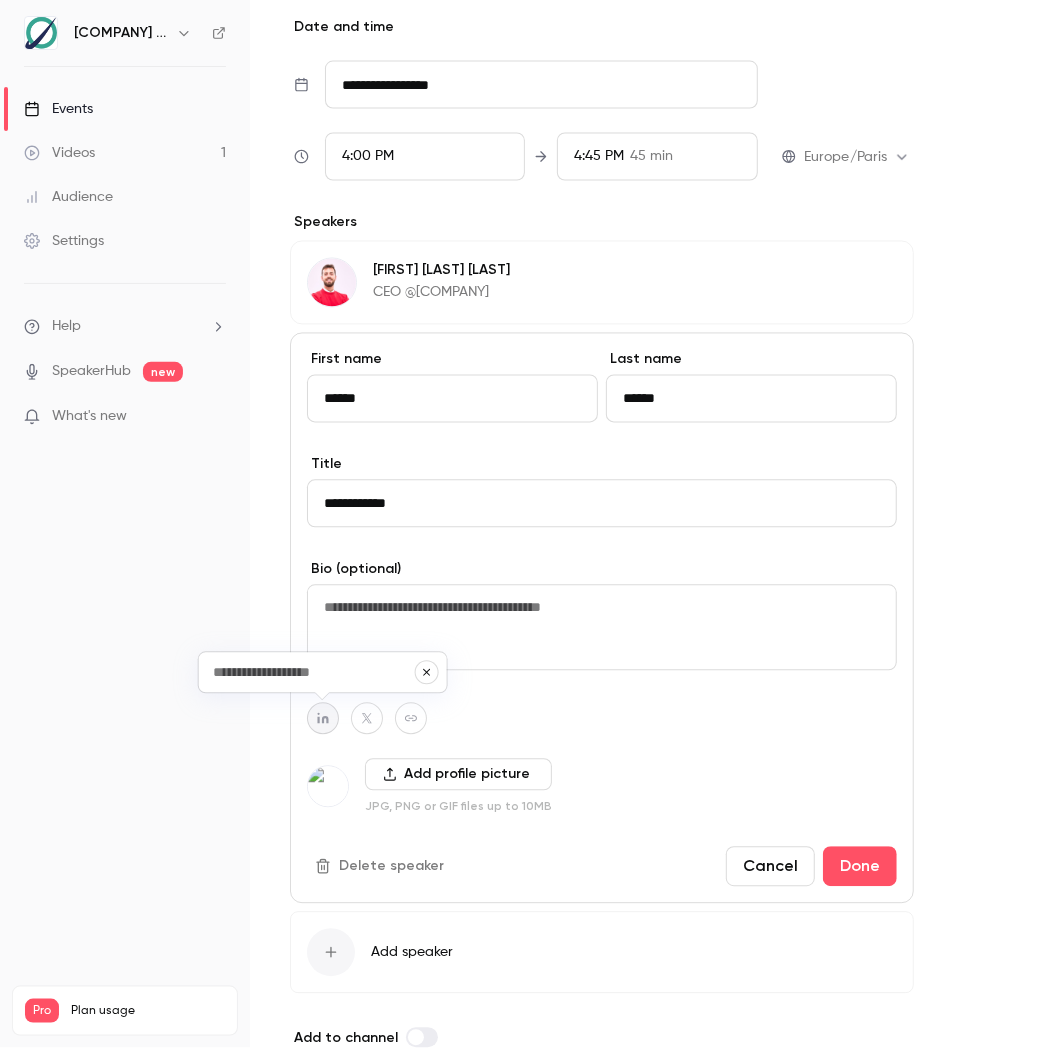 click at bounding box center (313, 672) 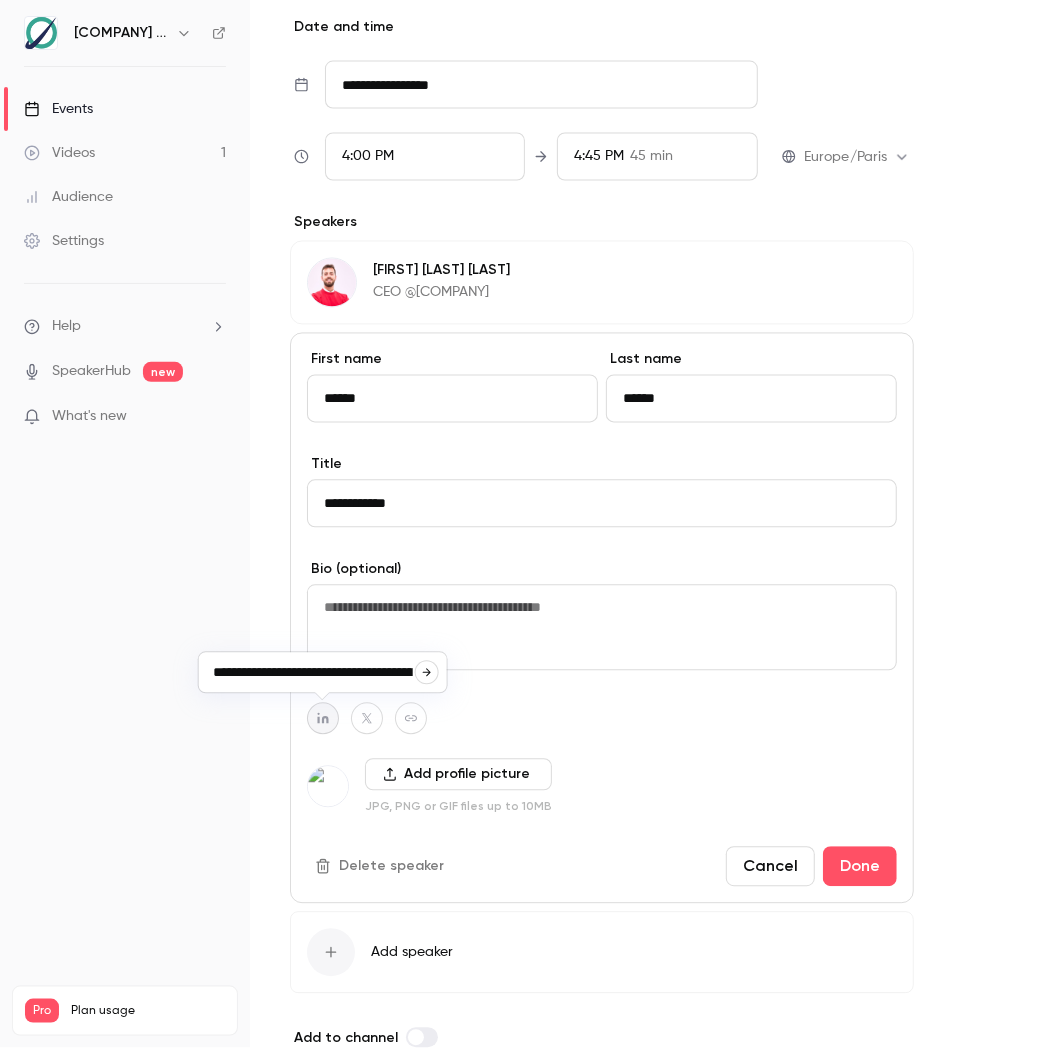 scroll, scrollTop: 0, scrollLeft: 55, axis: horizontal 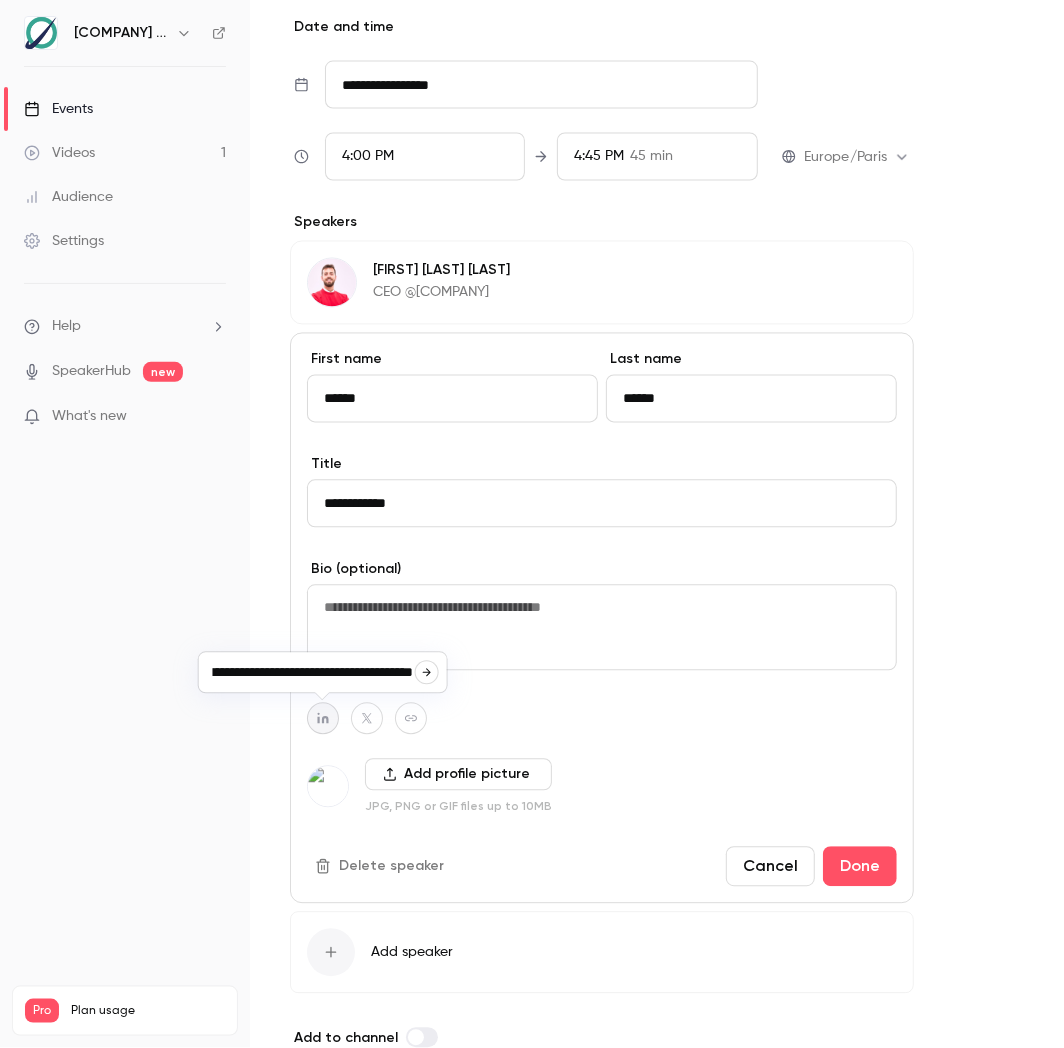 type on "**********" 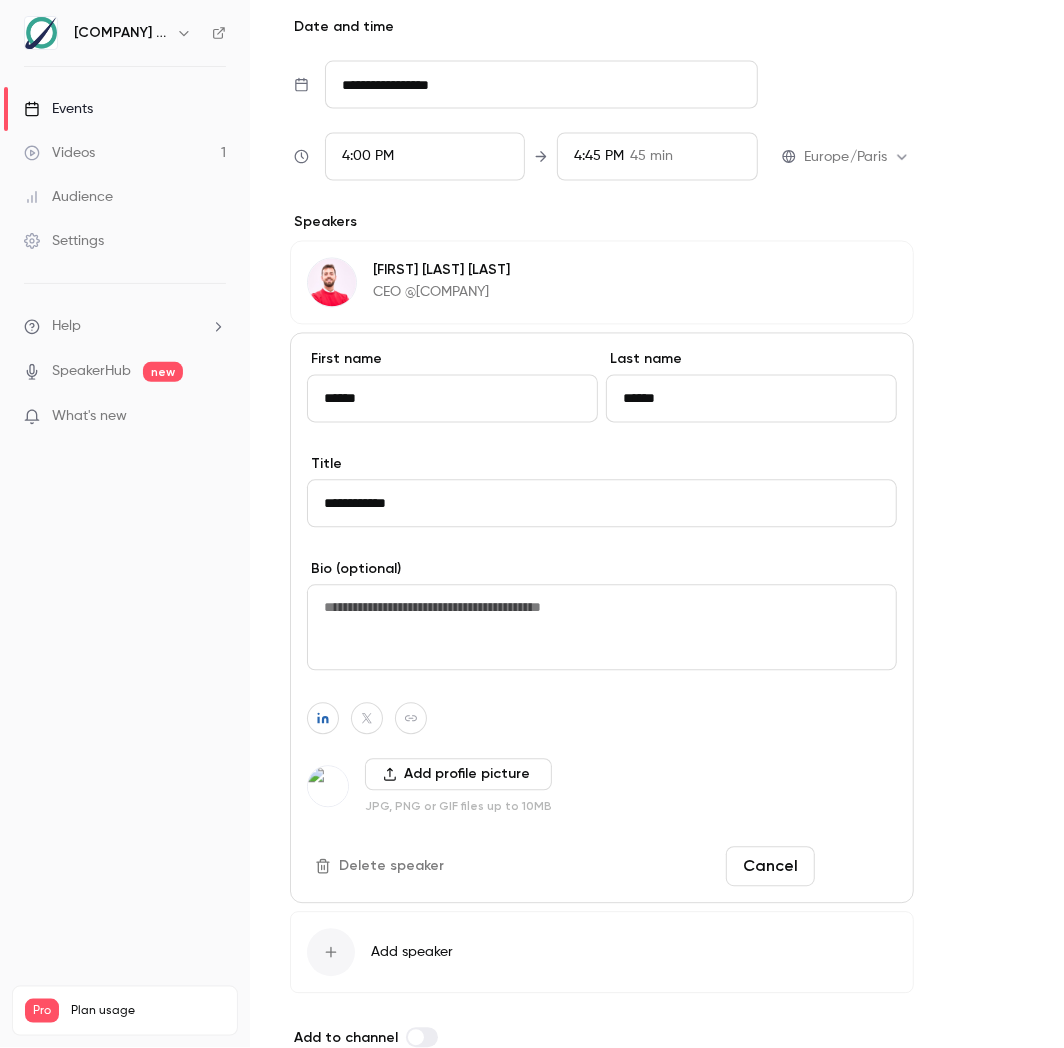 click on "Done" at bounding box center [860, 867] 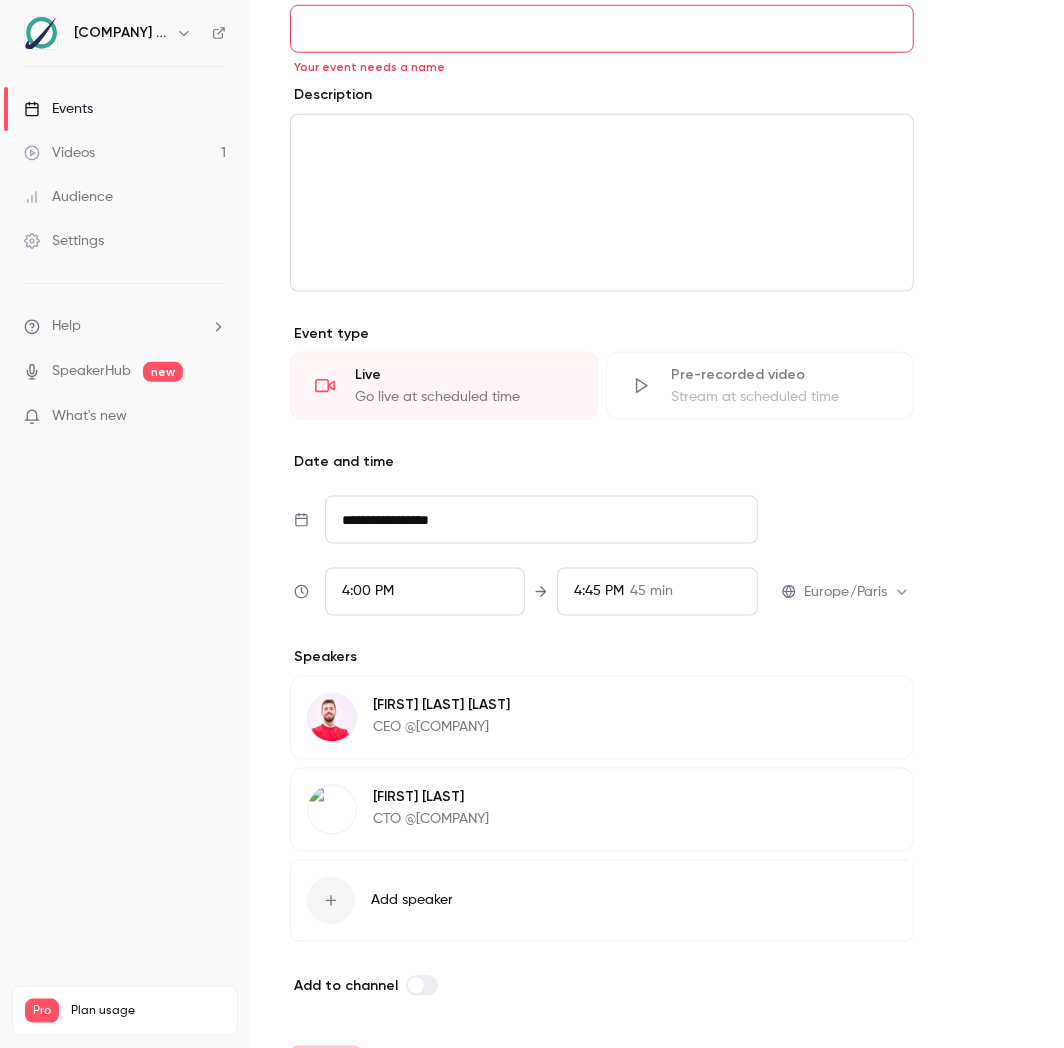 scroll, scrollTop: 662, scrollLeft: 0, axis: vertical 